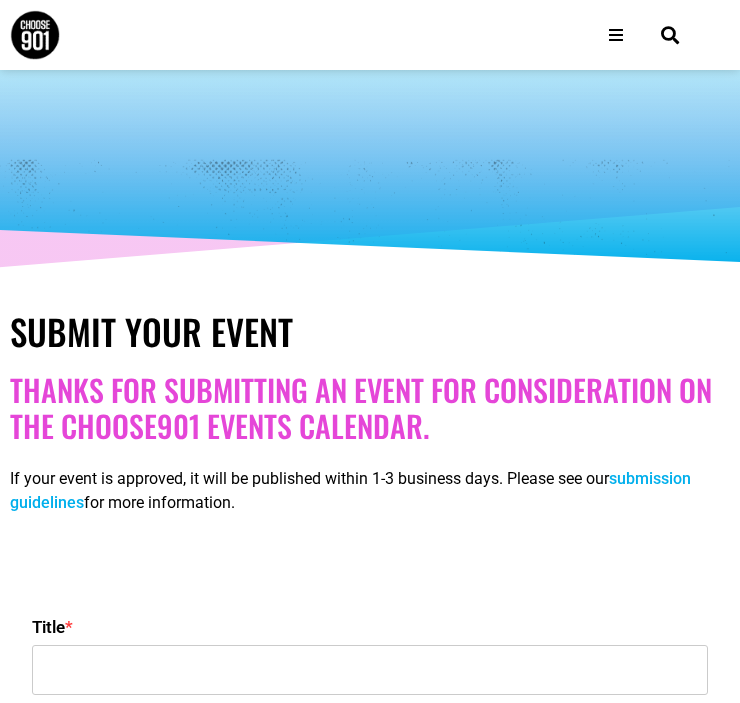 select 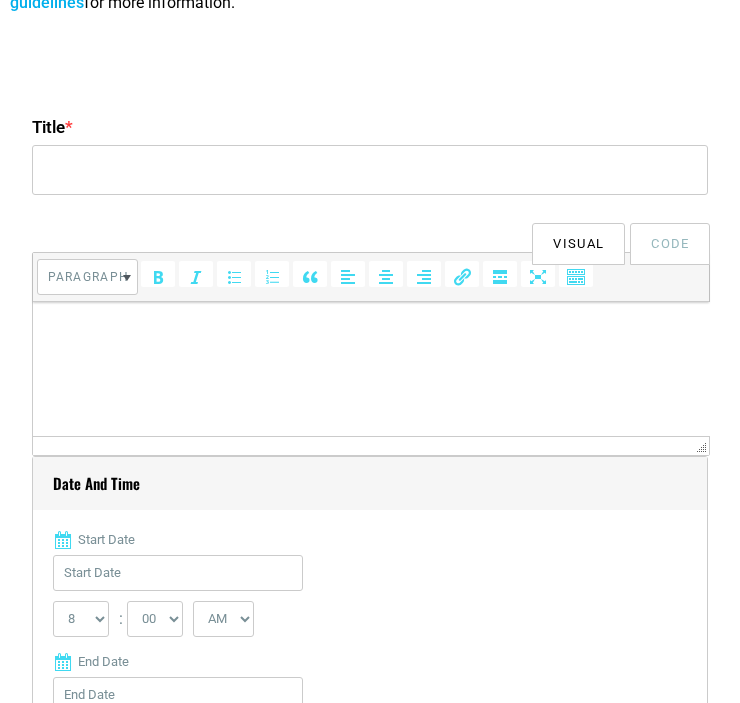 scroll, scrollTop: 0, scrollLeft: 0, axis: both 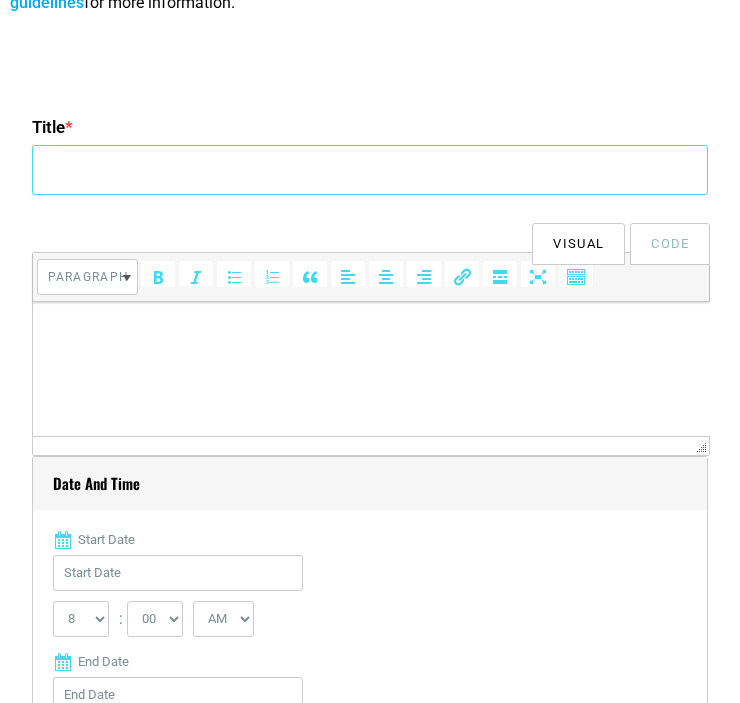 drag, startPoint x: 179, startPoint y: 148, endPoint x: 178, endPoint y: 160, distance: 12.0415945 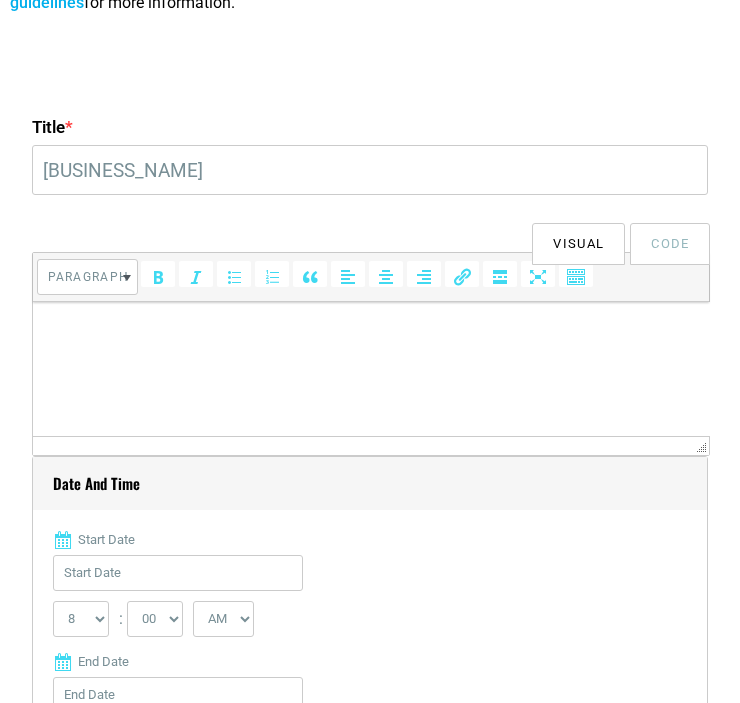 click at bounding box center (370, 330) 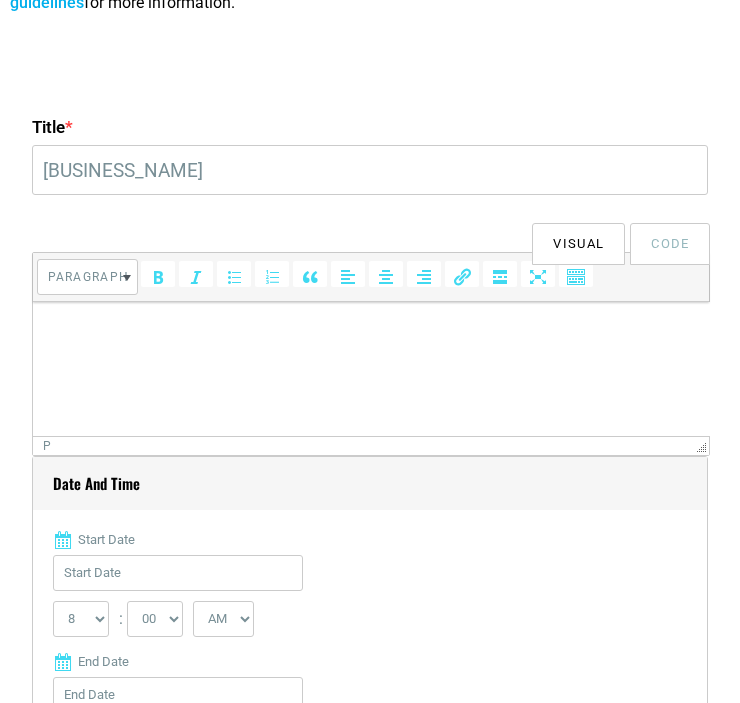 click at bounding box center [370, 330] 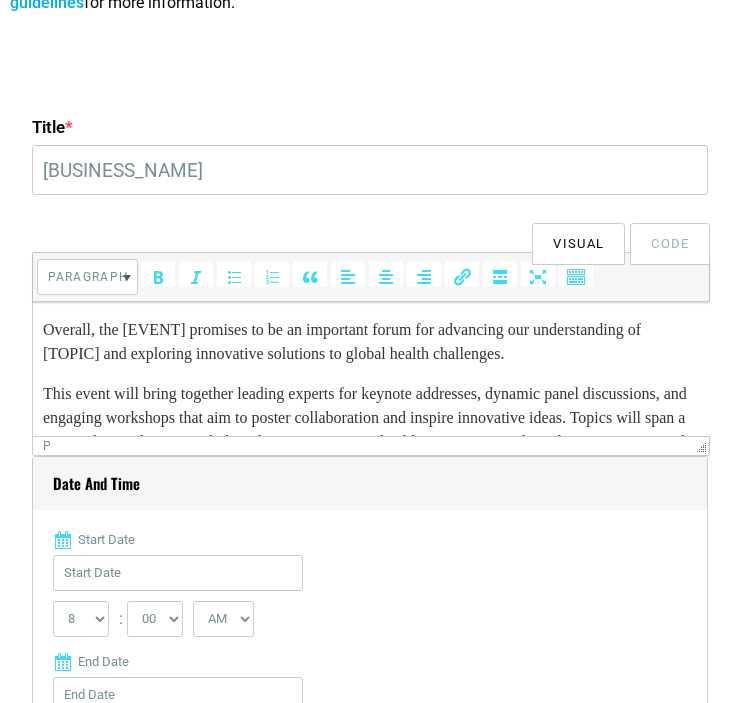 scroll, scrollTop: 350, scrollLeft: 0, axis: vertical 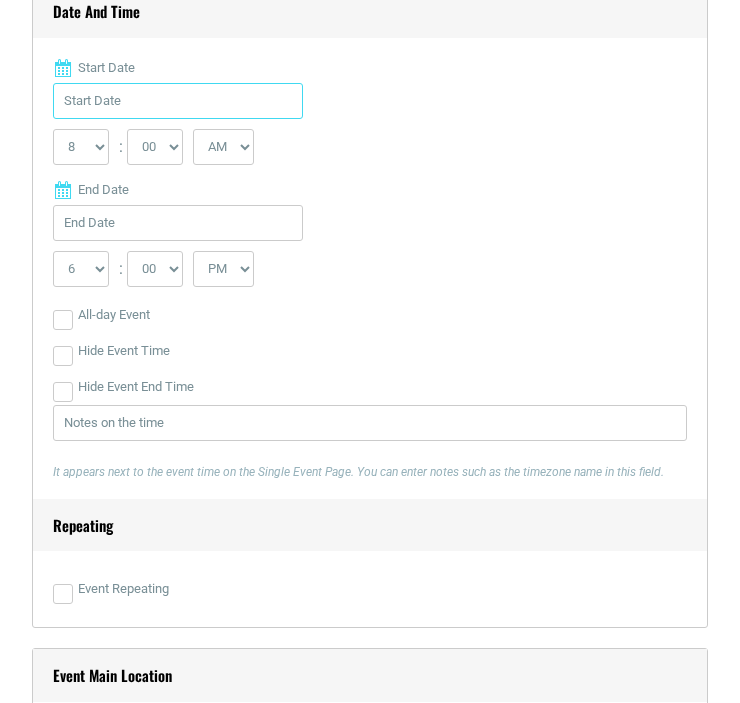 click on "Start Date" at bounding box center (178, 101) 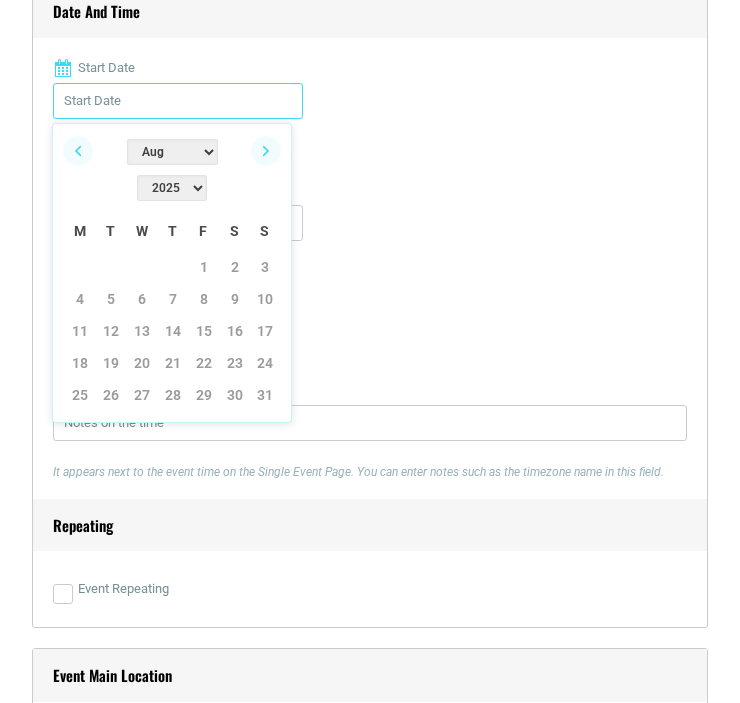 click on "Start Date" at bounding box center (178, 101) 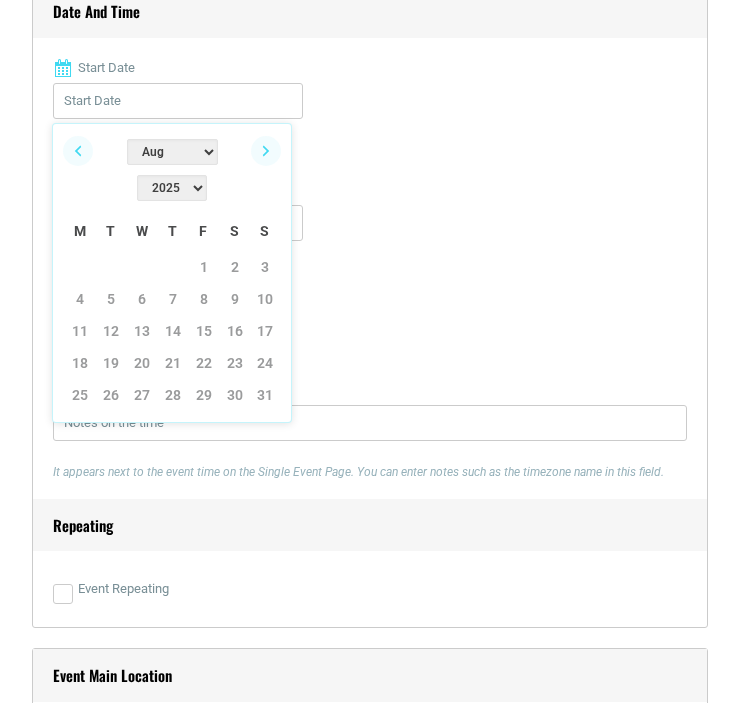 click on "2022 2023 2024 2025 2026 2027 2028 2029 2030" at bounding box center (172, 188) 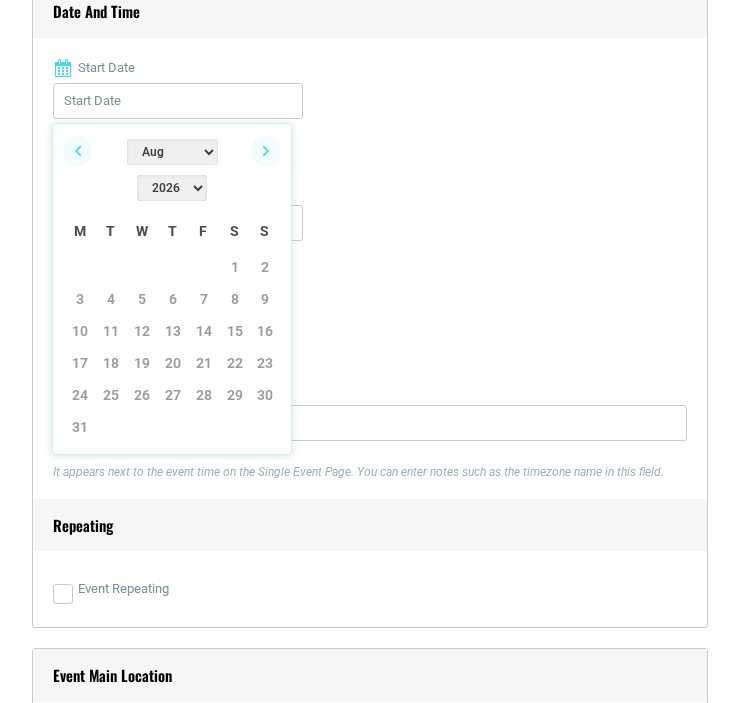 click on "Jan Feb Mar Apr May Jun Jul Aug Sep Oct Nov Dec" at bounding box center (172, 152) 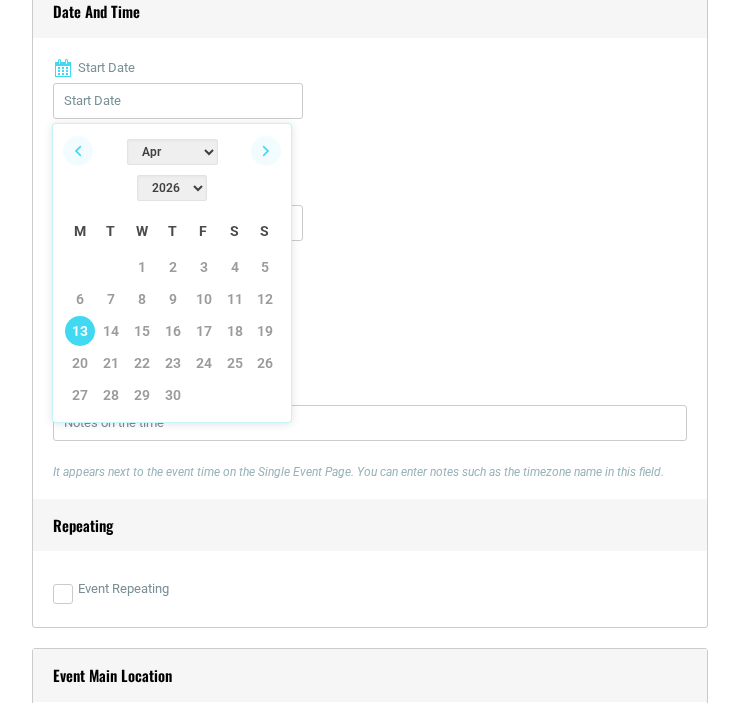 drag, startPoint x: 78, startPoint y: 295, endPoint x: 643, endPoint y: 220, distance: 569.9561 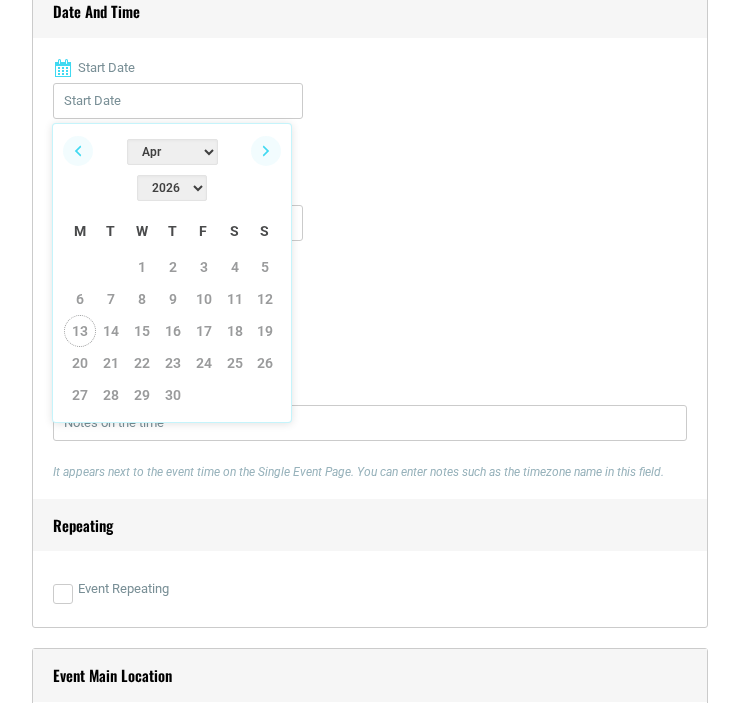 click on "13" at bounding box center [80, 331] 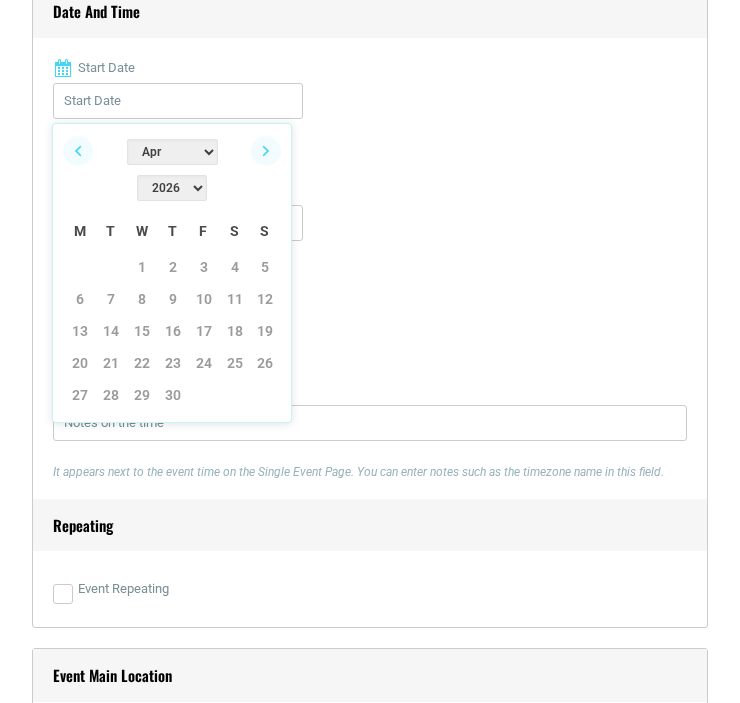 type on "04/13/2026" 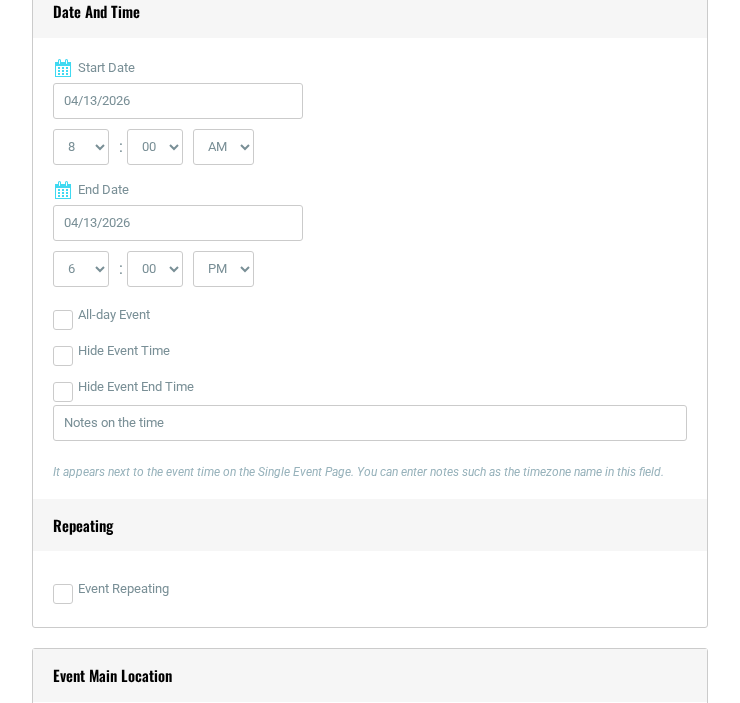 scroll, scrollTop: 1098, scrollLeft: 0, axis: vertical 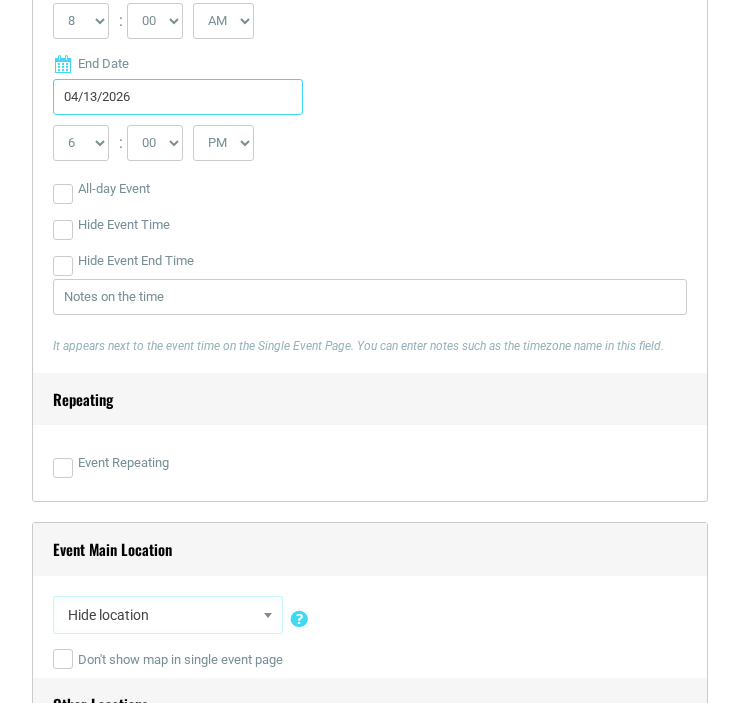 click on "04/13/2026" at bounding box center (178, 97) 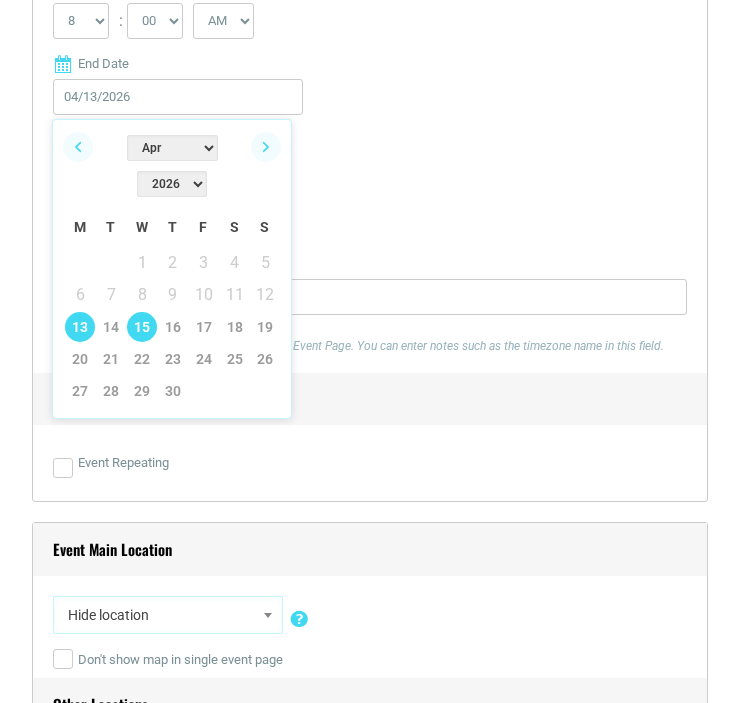 click on "15" at bounding box center [142, 327] 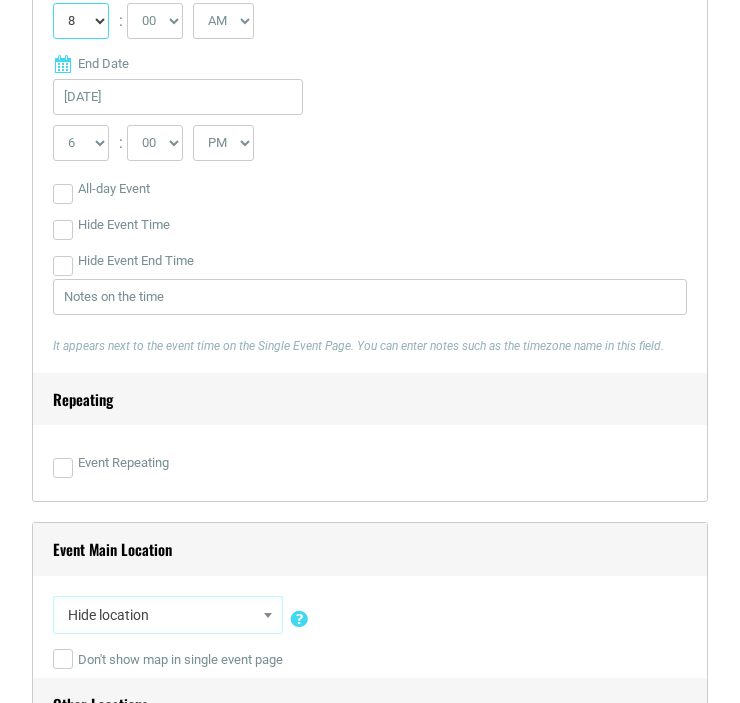 click on "0
1
2
3
4
5
6
7
8
9
10
11
12" at bounding box center (81, 21) 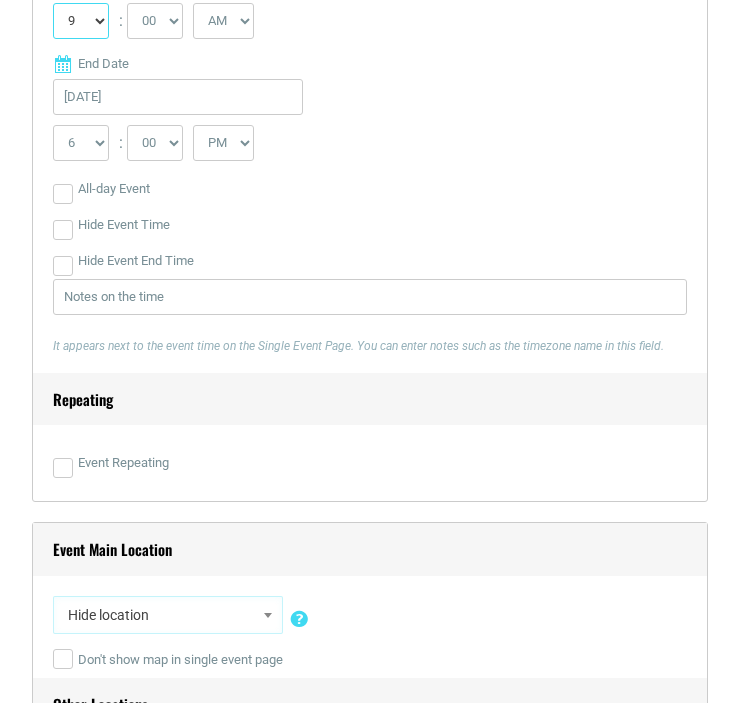 click on "0
1
2
3
4
5
6
7
8
9
10
11
12" at bounding box center [81, 21] 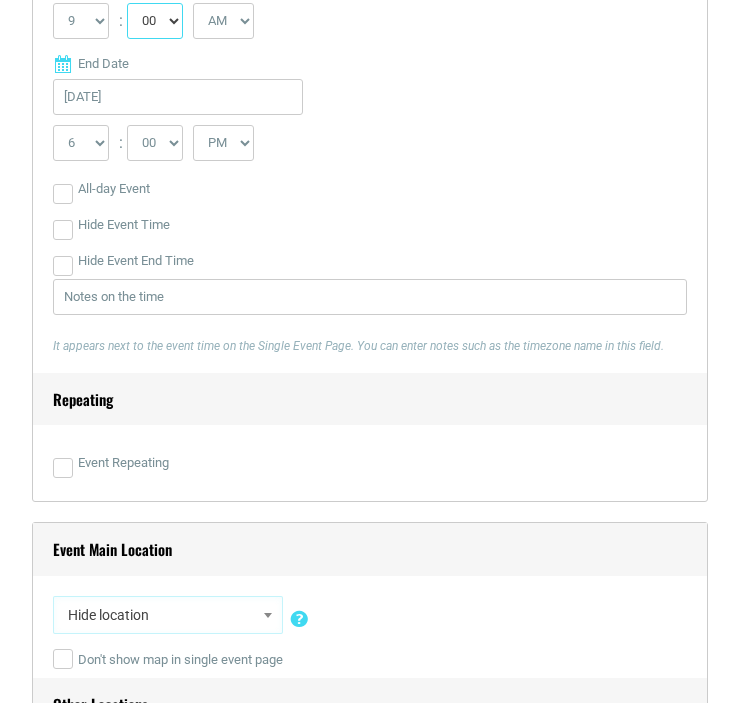 click on "00
05
10
15
20
25
30
35
40
45
50
55" at bounding box center [155, 21] 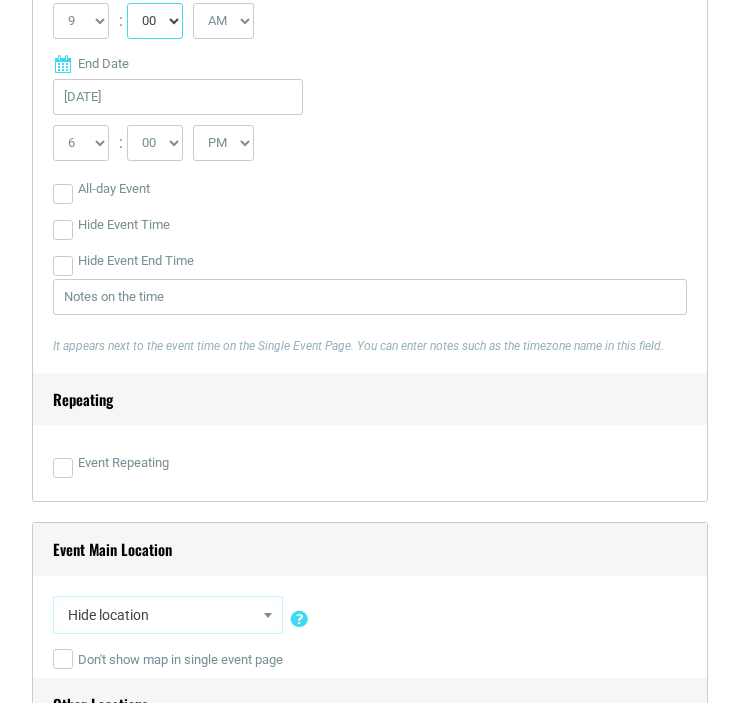 select on "30" 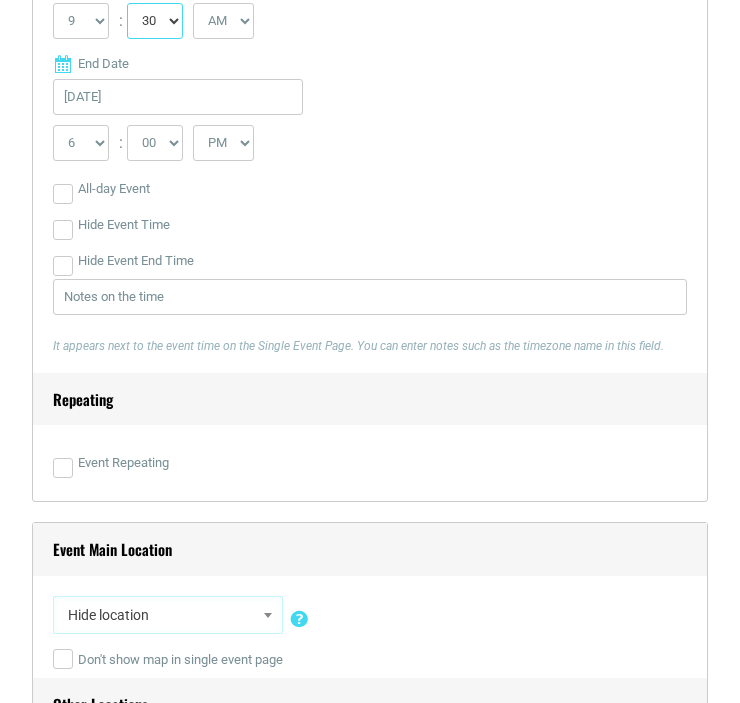 click on "00
05
10
15
20
25
30
35
40
45
50
55" at bounding box center (155, 21) 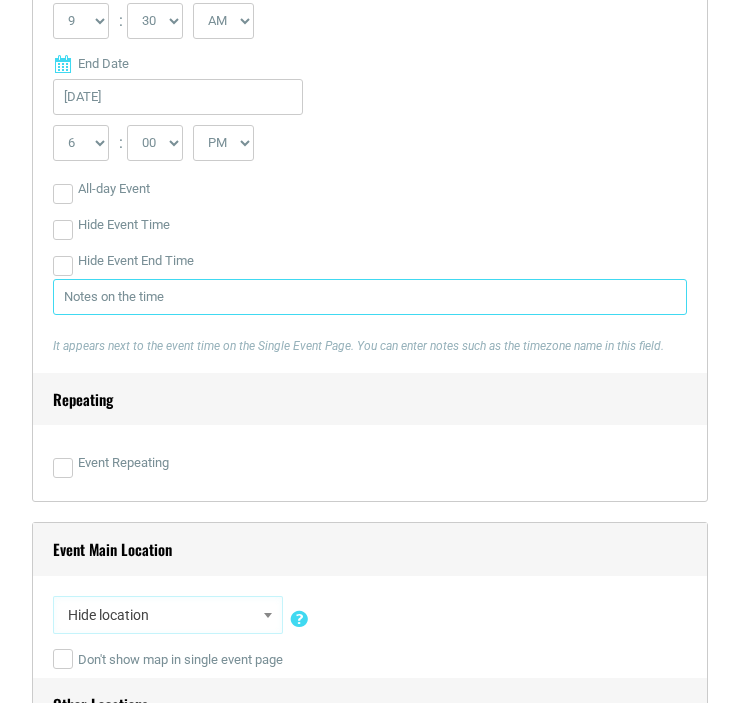click at bounding box center [370, 297] 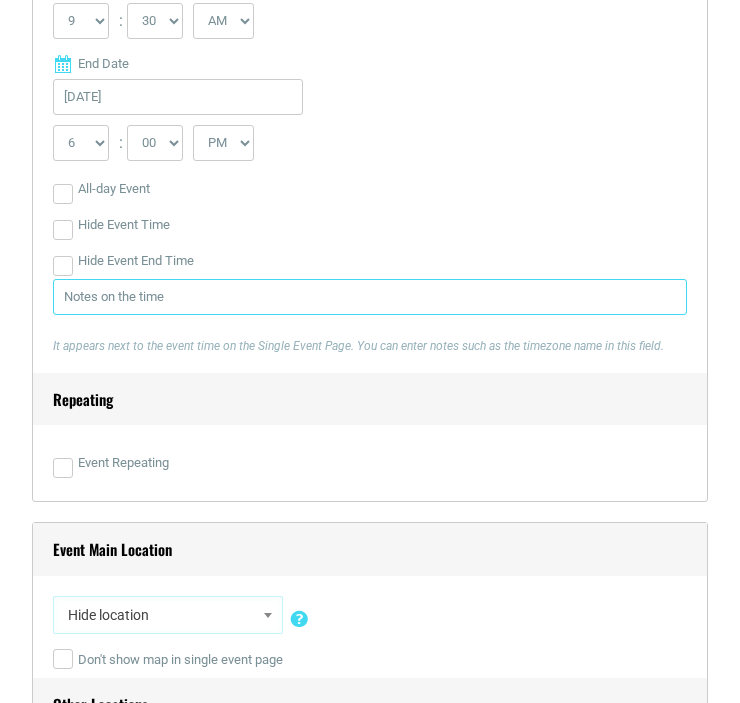 type on "ON TIME" 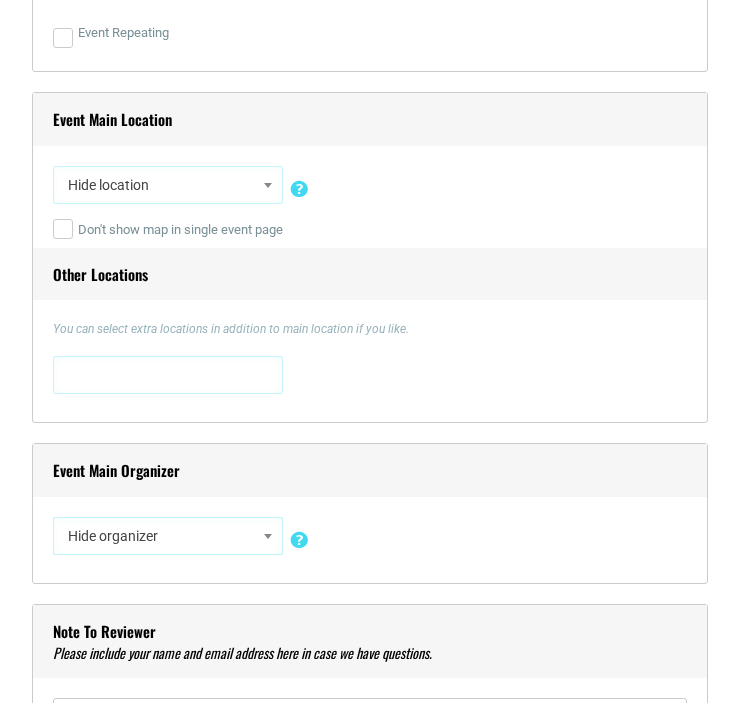 scroll, scrollTop: 1552, scrollLeft: 0, axis: vertical 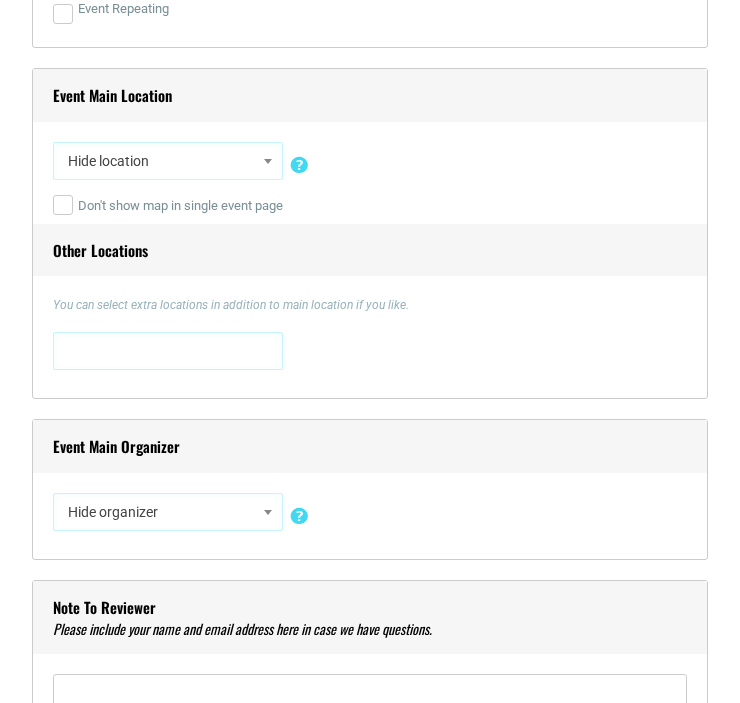 drag, startPoint x: 77, startPoint y: 348, endPoint x: 638, endPoint y: 299, distance: 563.13586 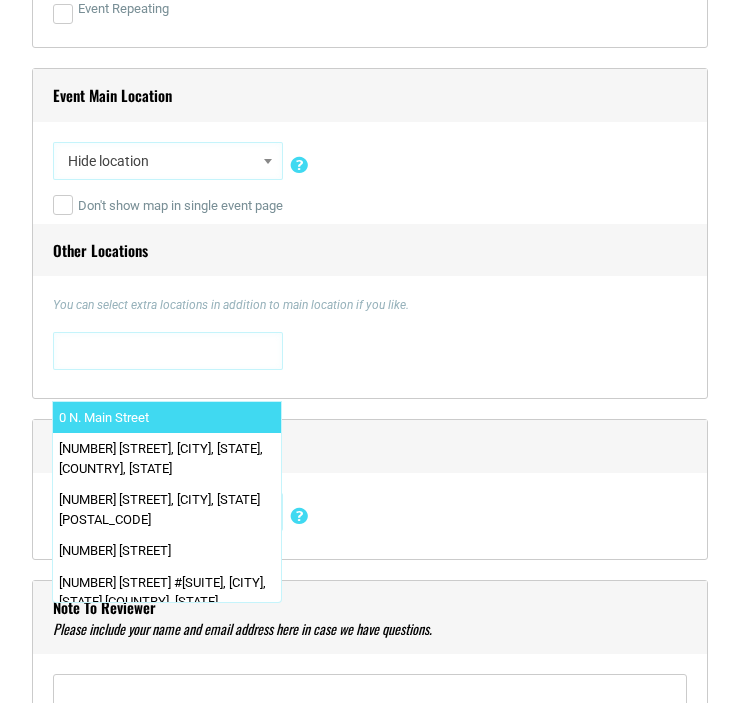 drag, startPoint x: 133, startPoint y: 461, endPoint x: 716, endPoint y: 354, distance: 592.73773 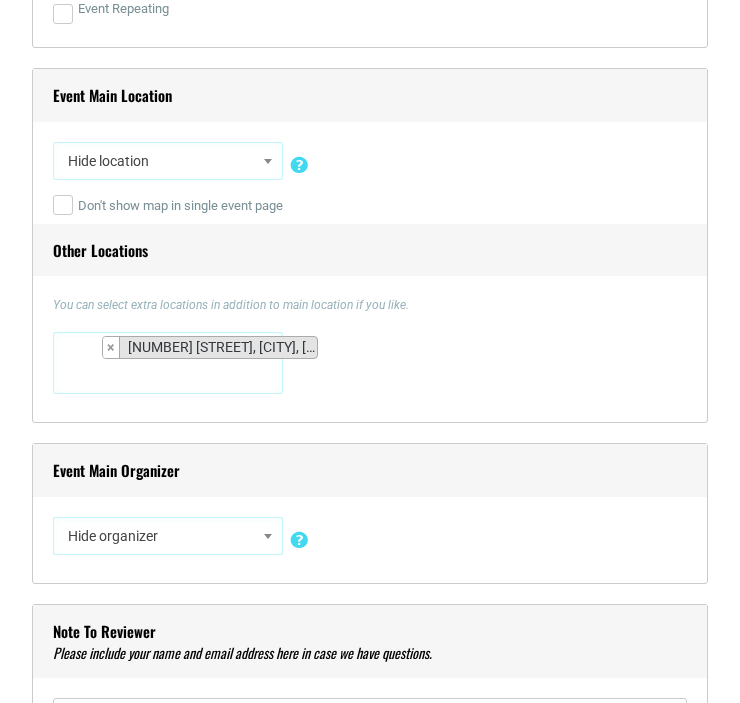 select on "5061" 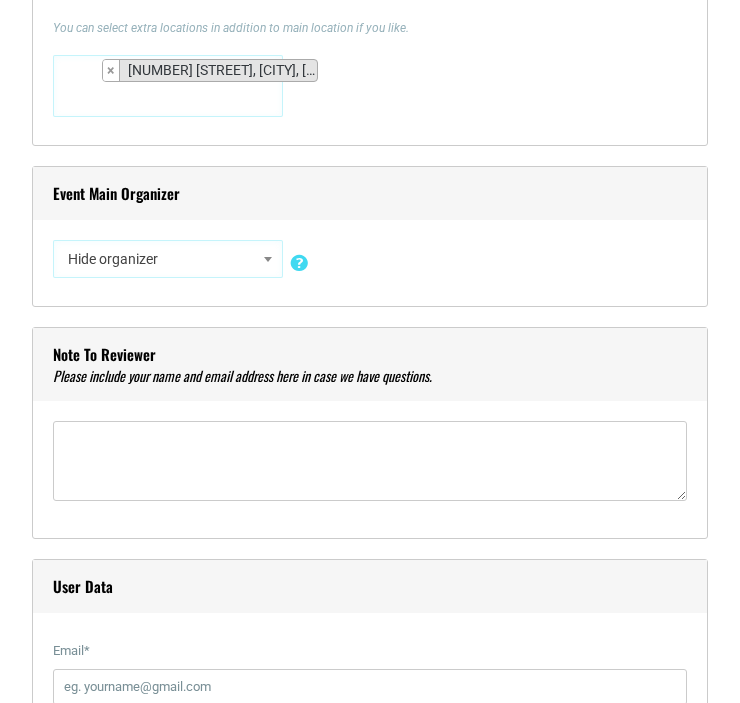 scroll, scrollTop: 1883, scrollLeft: 0, axis: vertical 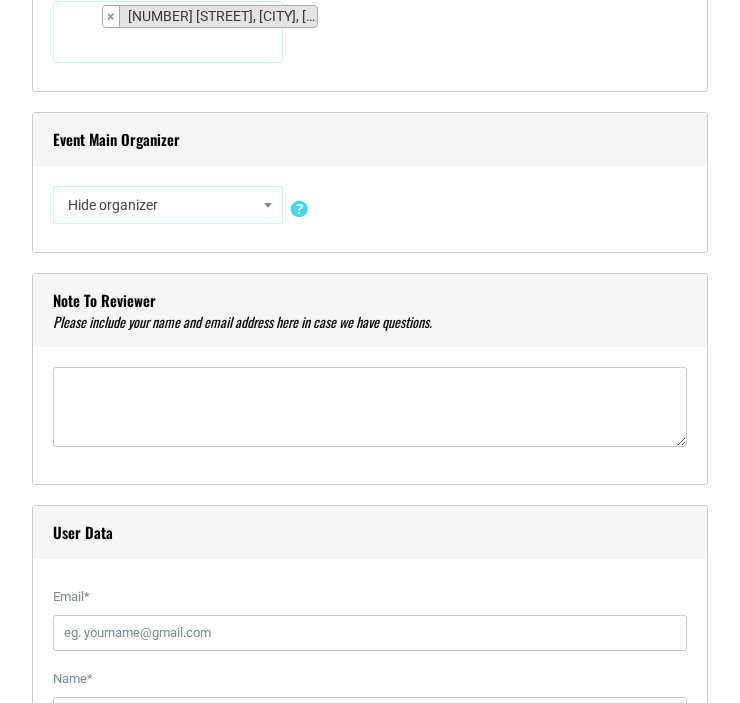 click on "Hide organizer" at bounding box center (168, 205) 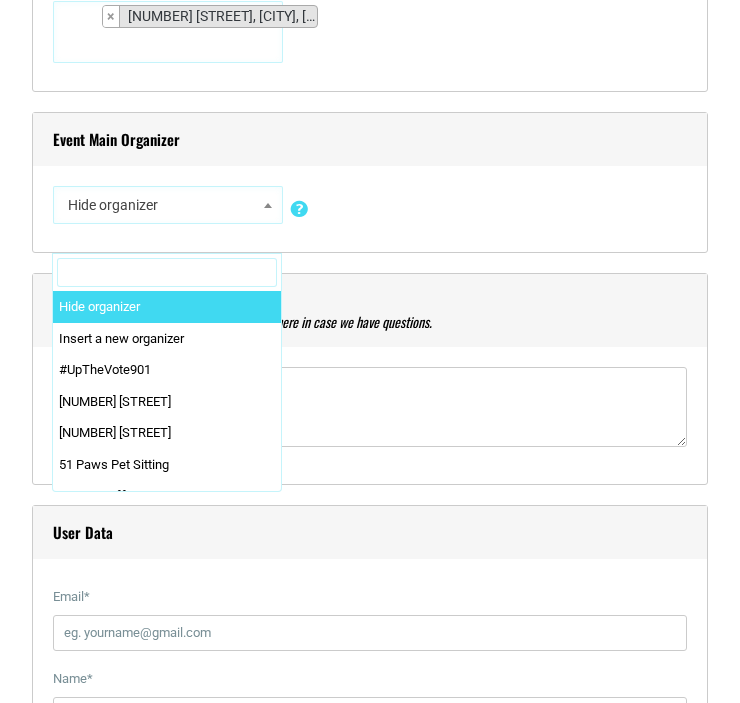 click at bounding box center (0, 0) 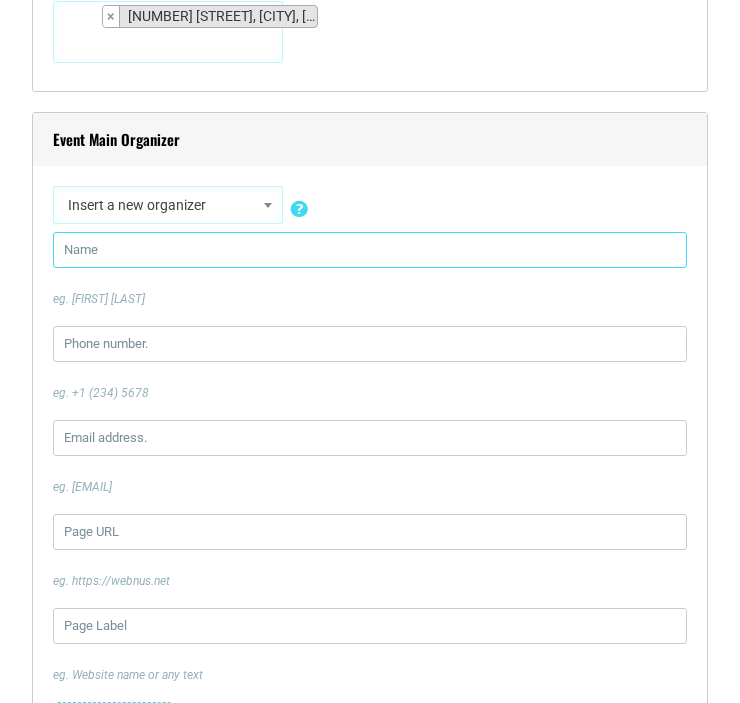 click at bounding box center [370, 250] 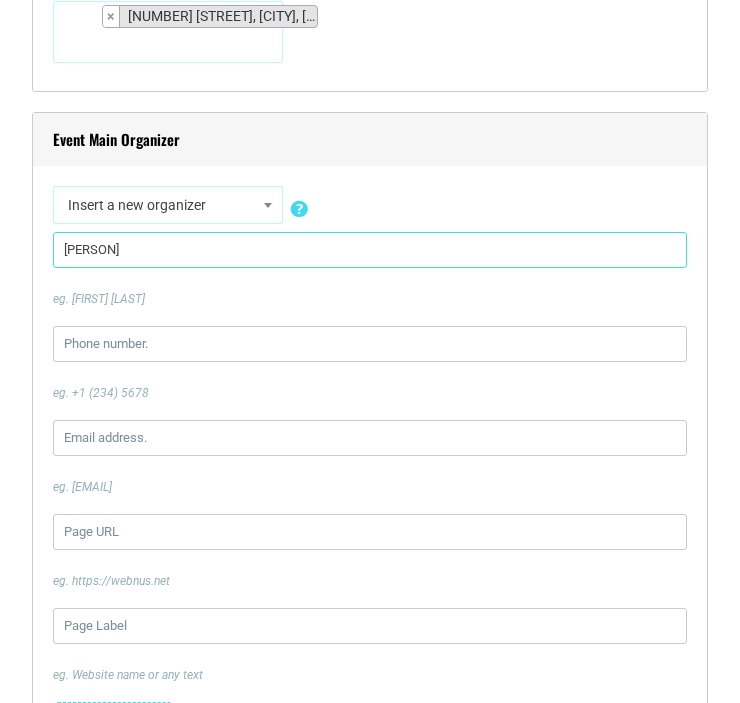 type on "[NUMBER]" 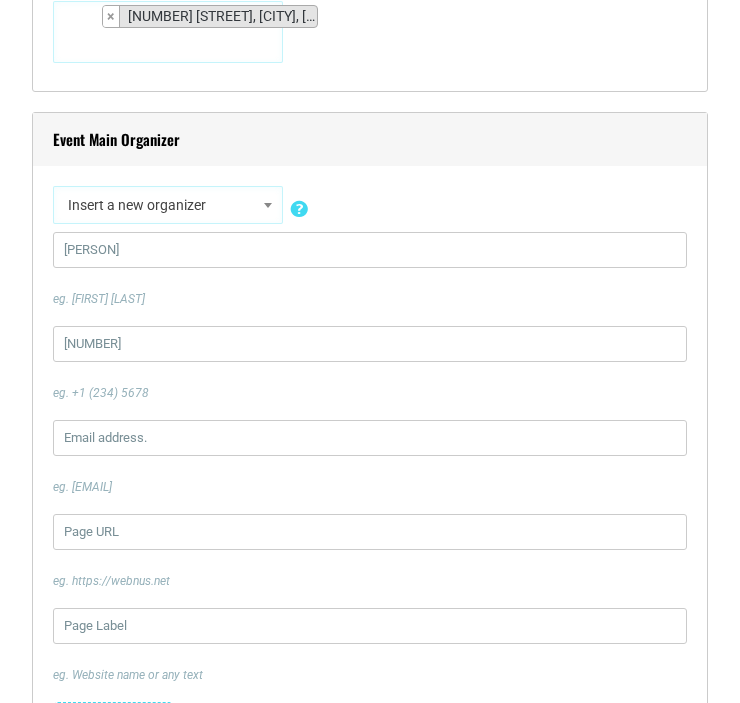 type on "[EMAIL_ADDRESS]" 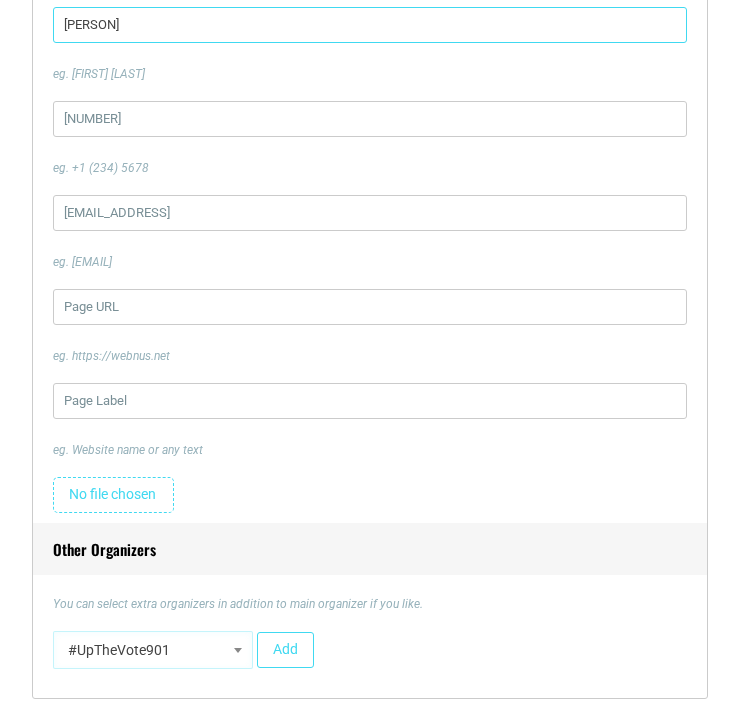 scroll, scrollTop: 2156, scrollLeft: 0, axis: vertical 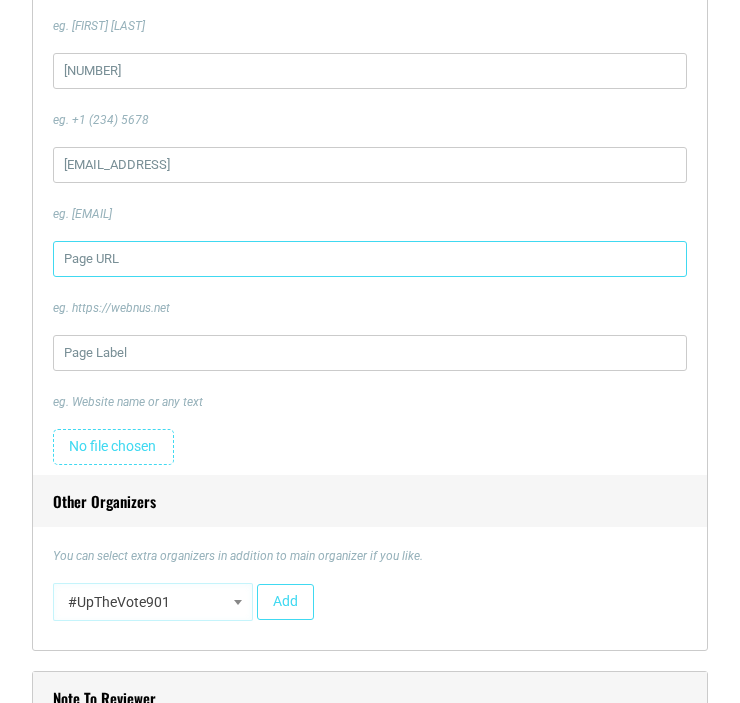 click at bounding box center (370, 259) 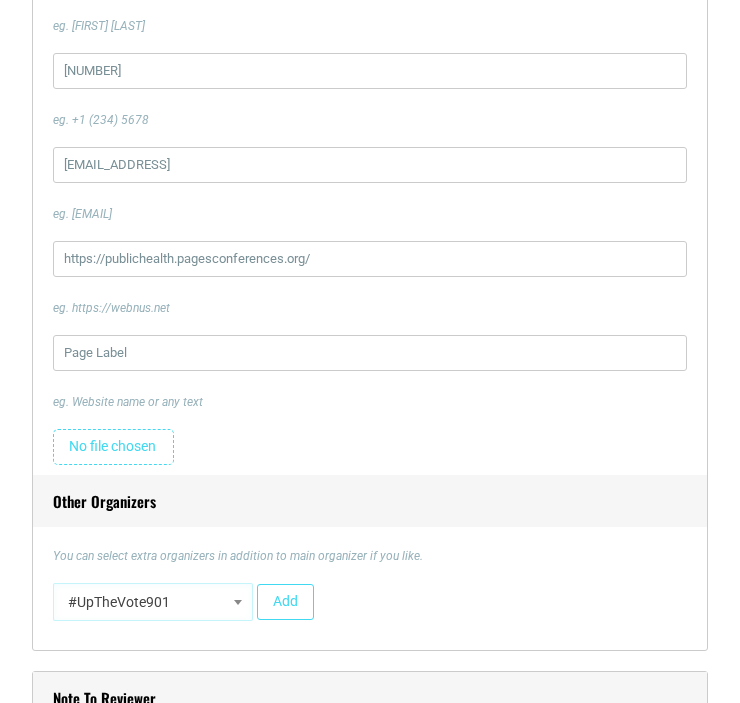 click on "[FIRST] [LAST]
eg. [FIRST] [LAST]
[NUMBER]
eg. +1 ([NUMBER]) [NUMBER]
[EMAIL]
eg. [EMAIL]
[URL]
eg. [URL]
eg. Website name or any text
Remove image" at bounding box center [370, 217] 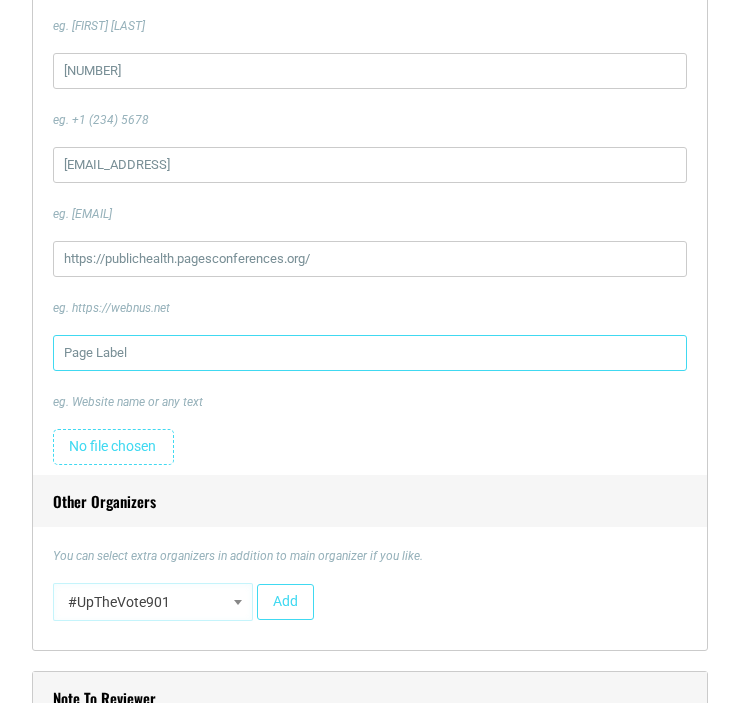 click at bounding box center (370, 353) 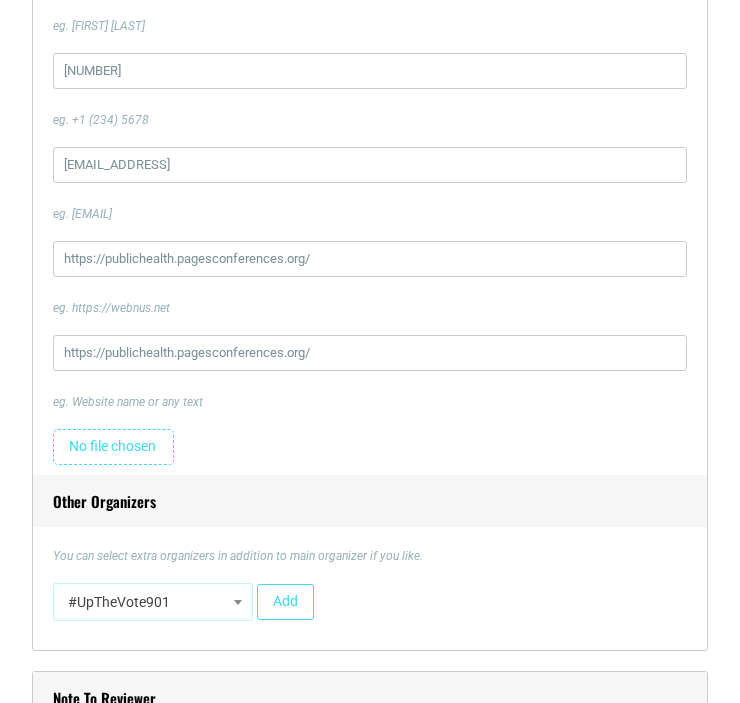 click at bounding box center (113, 447) 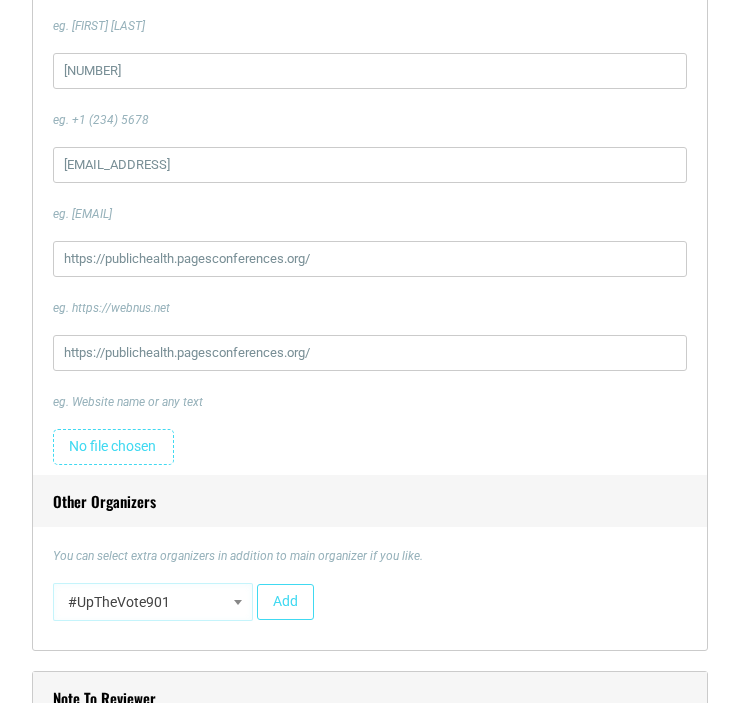 type on "C:\fakepath\PUBLIC HEALTH-2026 Logo Pages.jpg" 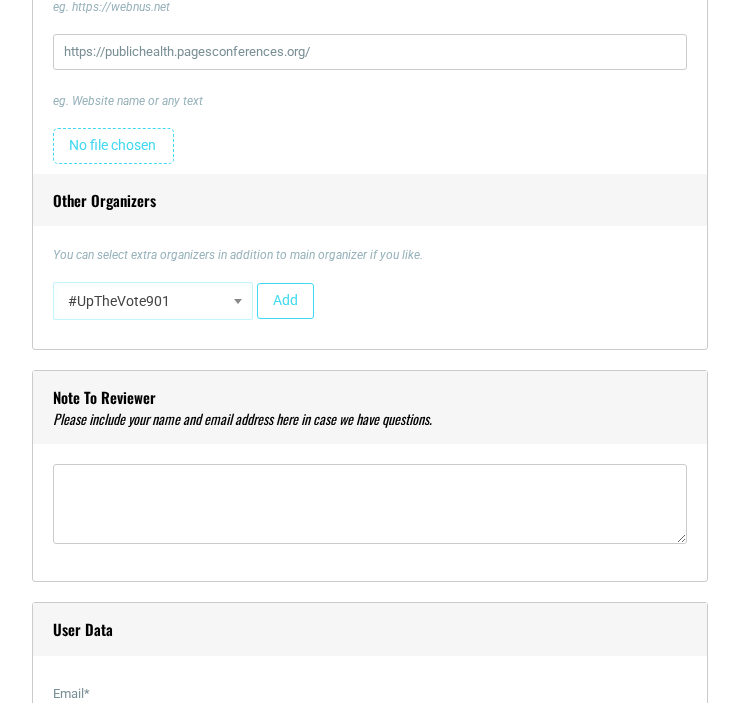 scroll, scrollTop: 2565, scrollLeft: 0, axis: vertical 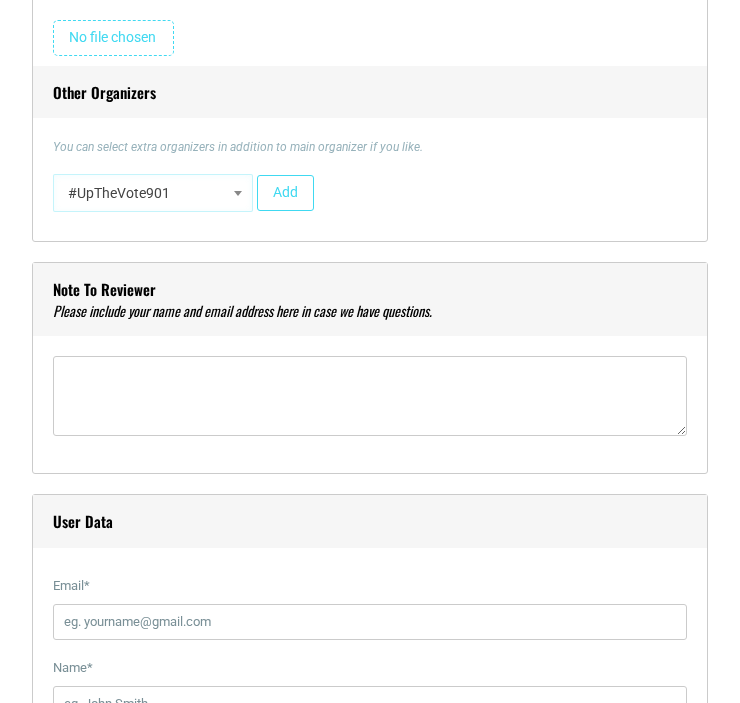 click on "#UpTheVote901" at bounding box center (153, 193) 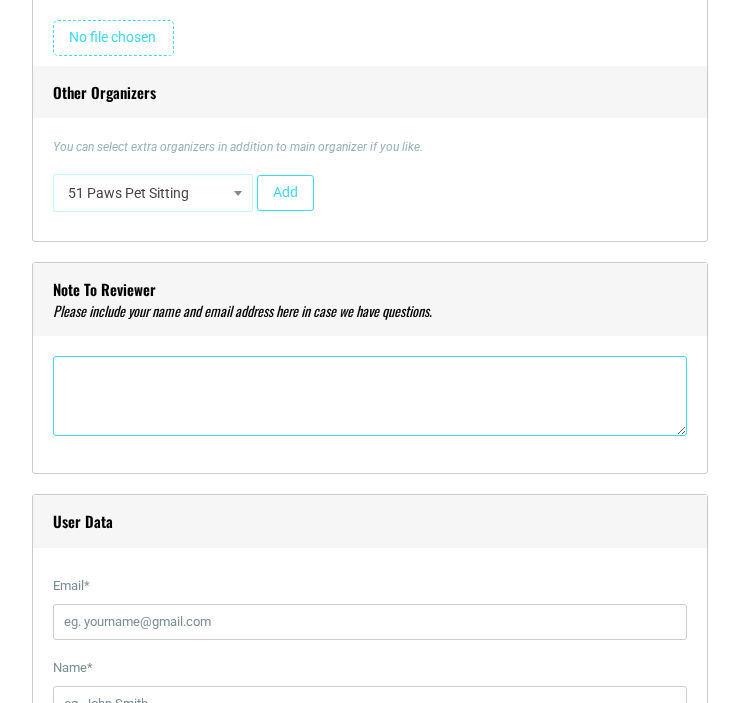 click at bounding box center (370, 396) 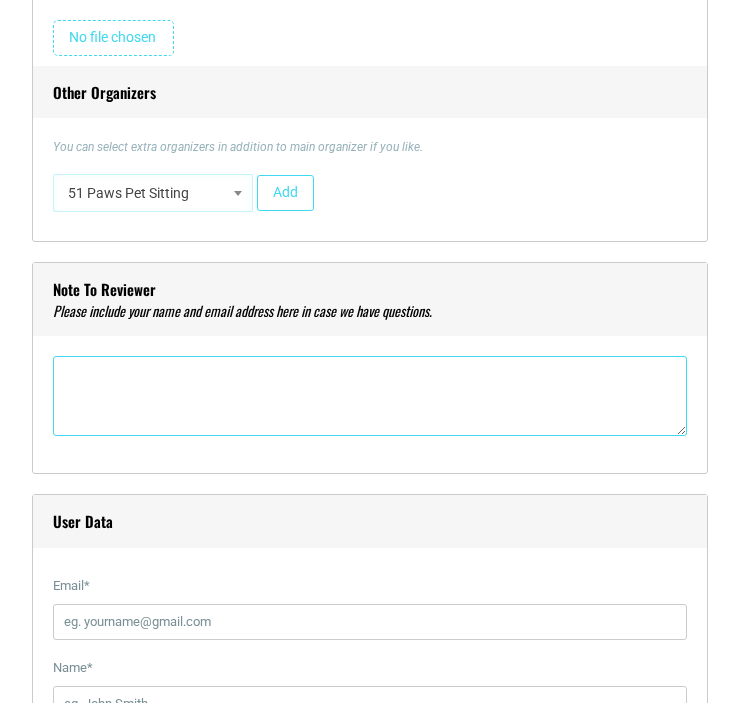 click at bounding box center [370, 396] 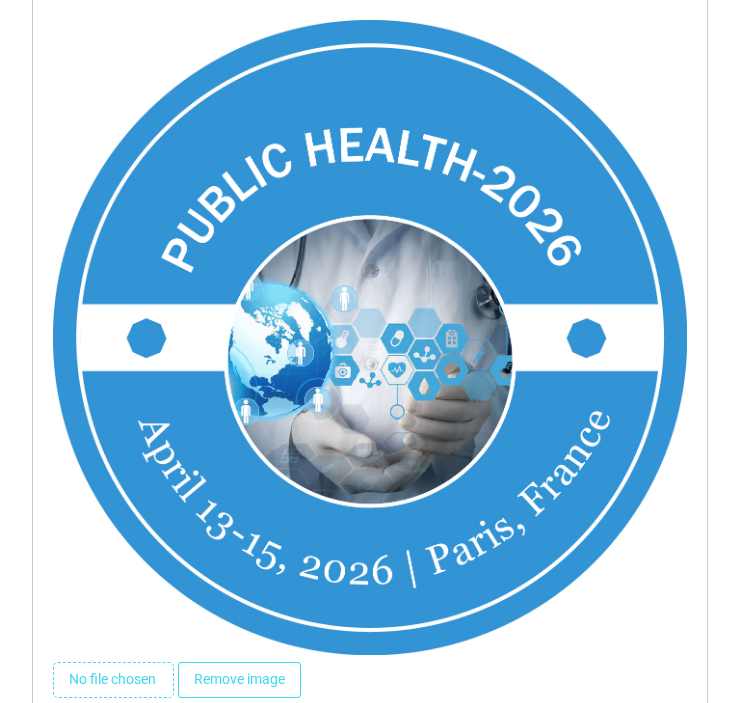 type 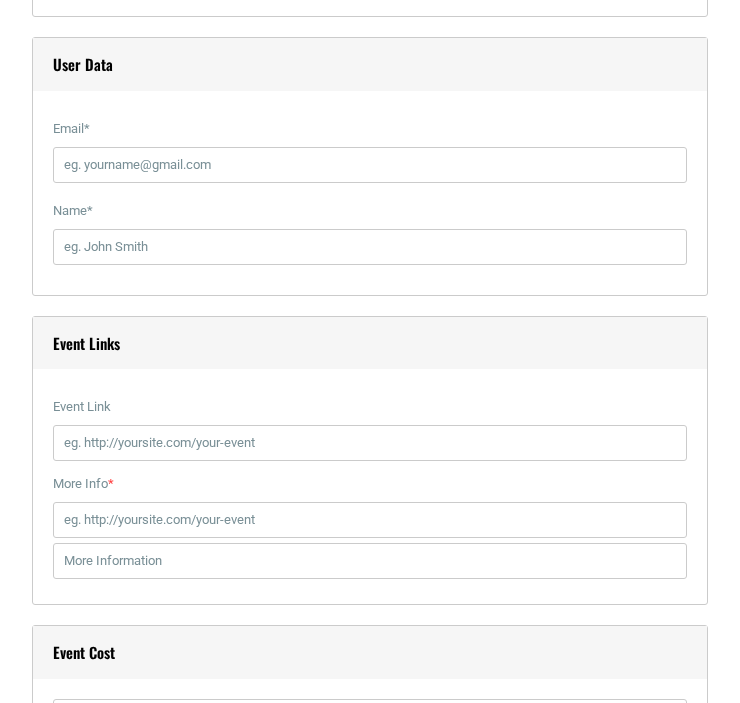 scroll, scrollTop: 3528, scrollLeft: 0, axis: vertical 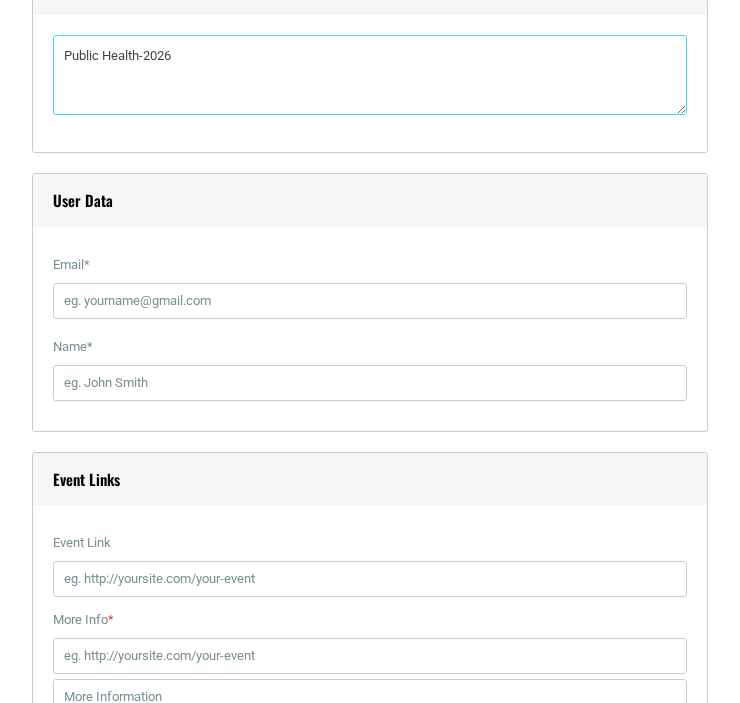 type on "Public Health-2026" 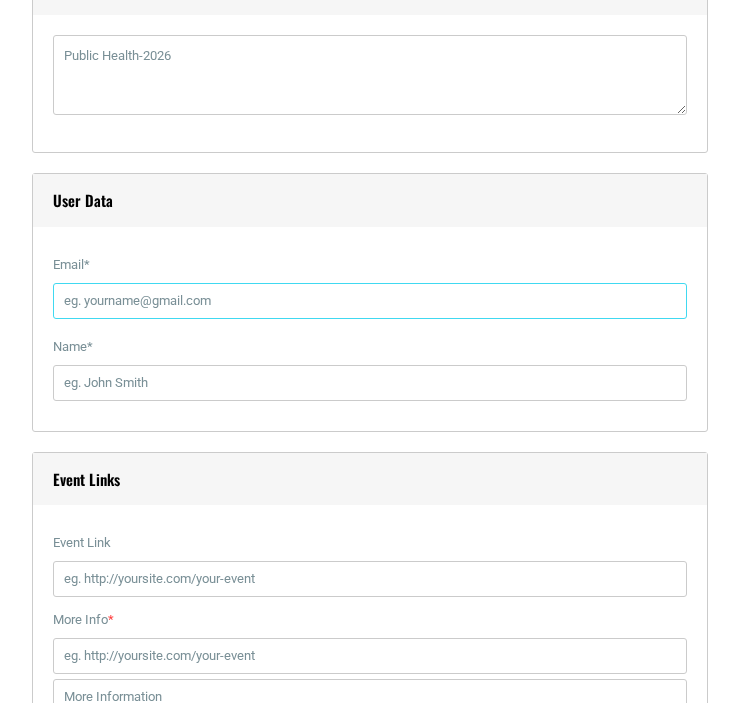 click on "Email *" at bounding box center (370, 301) 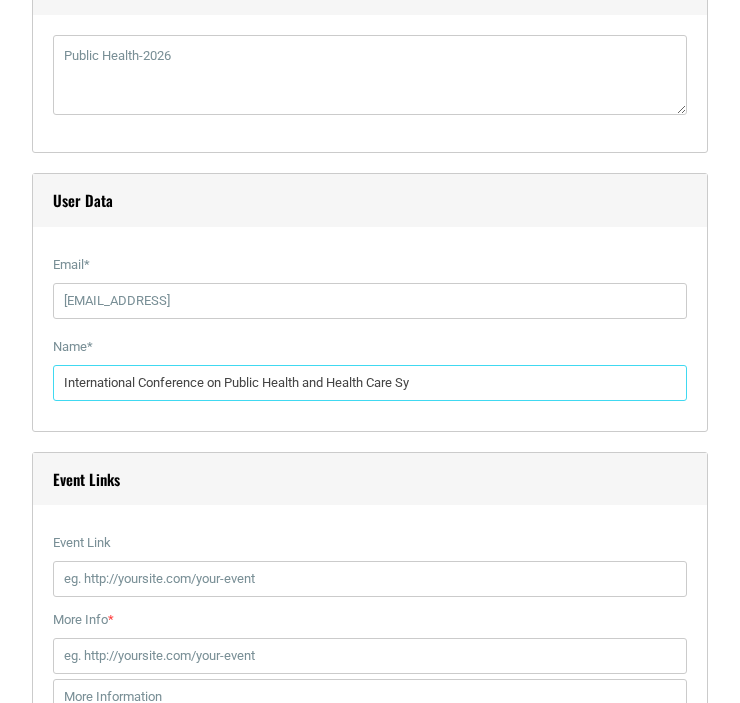 click on "International Conference on Public Health and Health Care Sy" at bounding box center (370, 383) 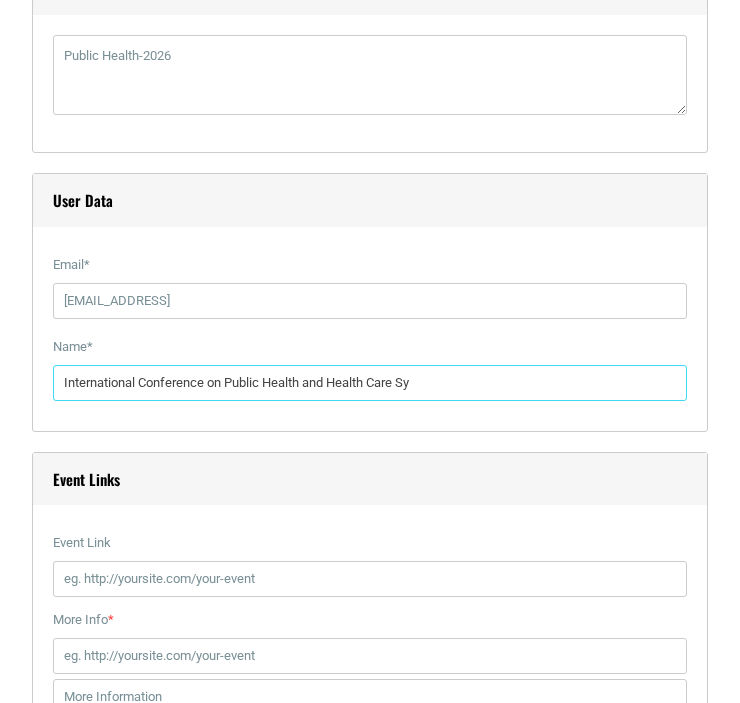 type on "[PERSON]" 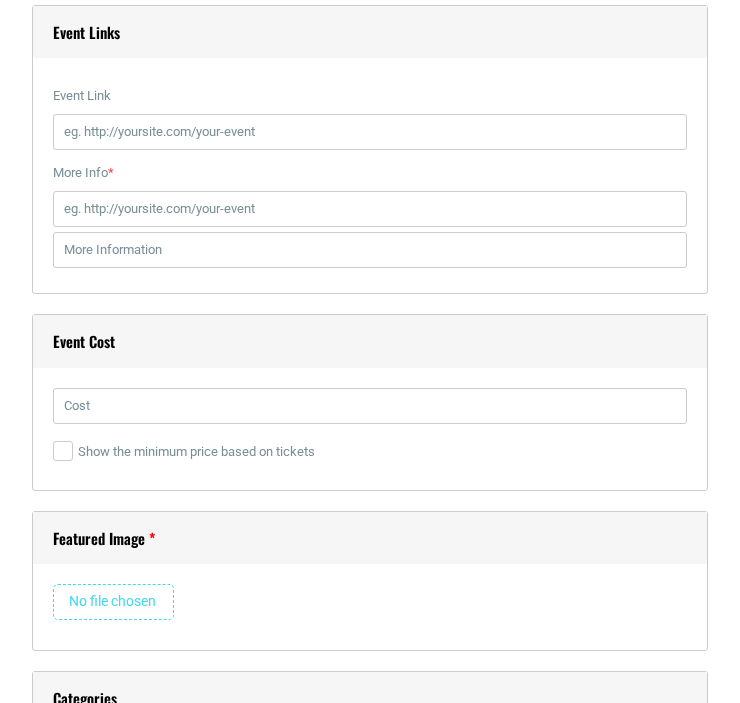 scroll, scrollTop: 3983, scrollLeft: 0, axis: vertical 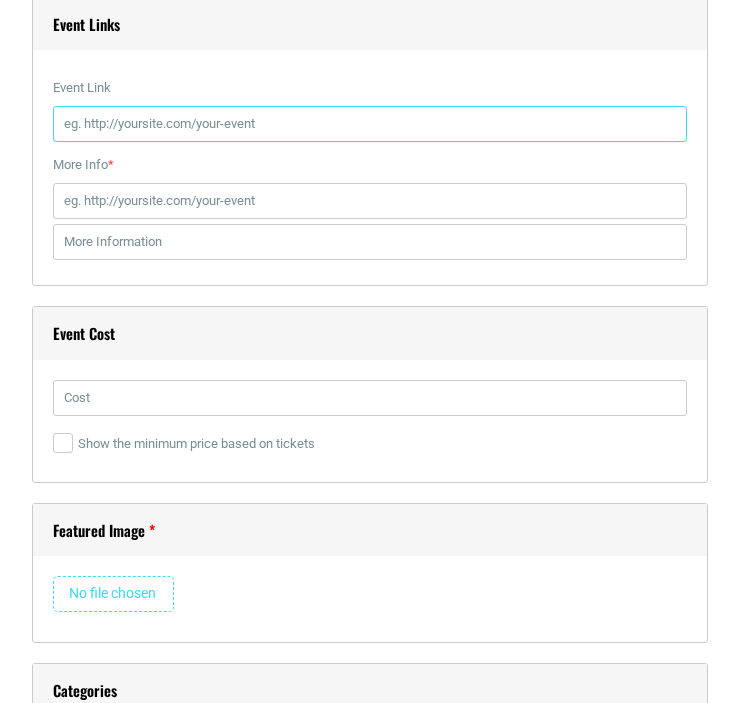 click on "Event Link" at bounding box center [370, 124] 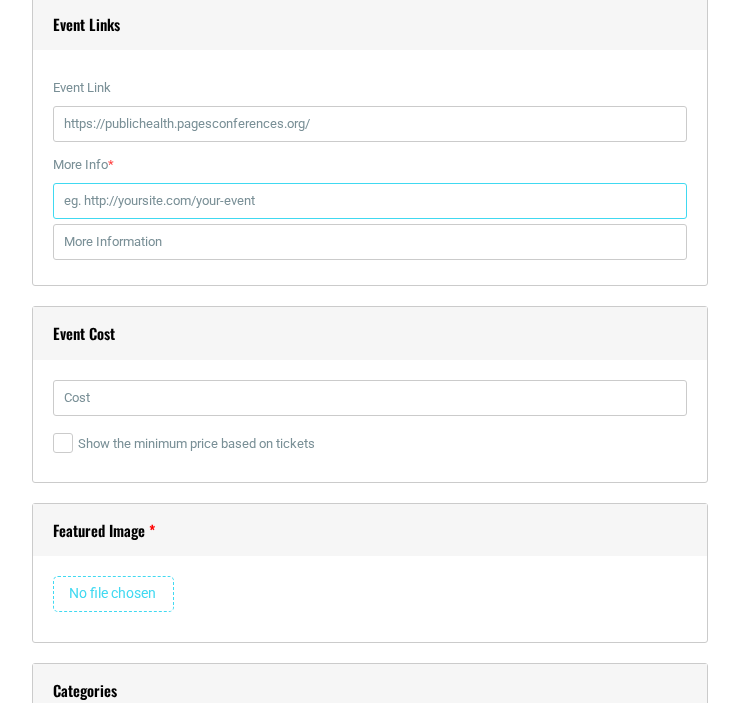 click on "More Info  *" at bounding box center [370, 201] 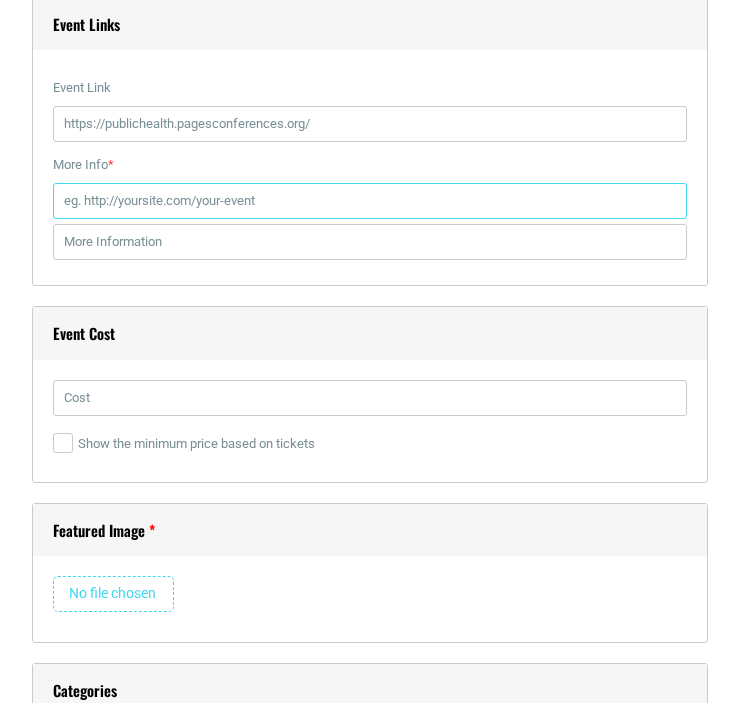type on "https://publichealth.pagesconferences.org/" 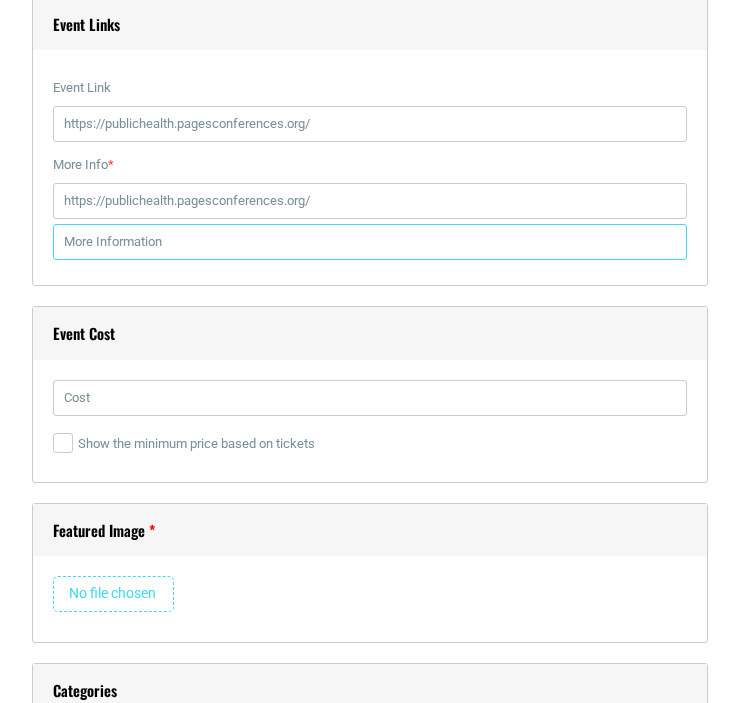 click at bounding box center (370, 242) 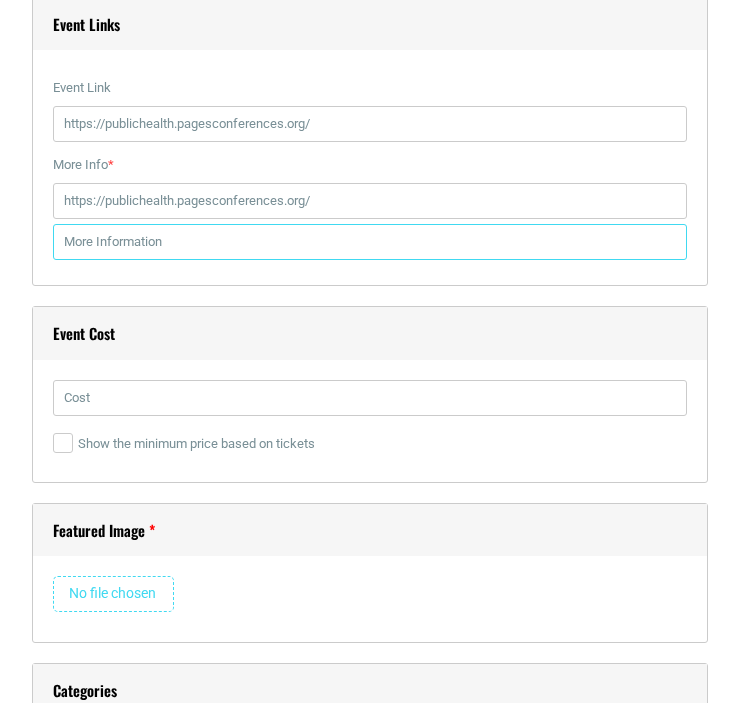 type on "https://publichealth.pagesconferences.org/" 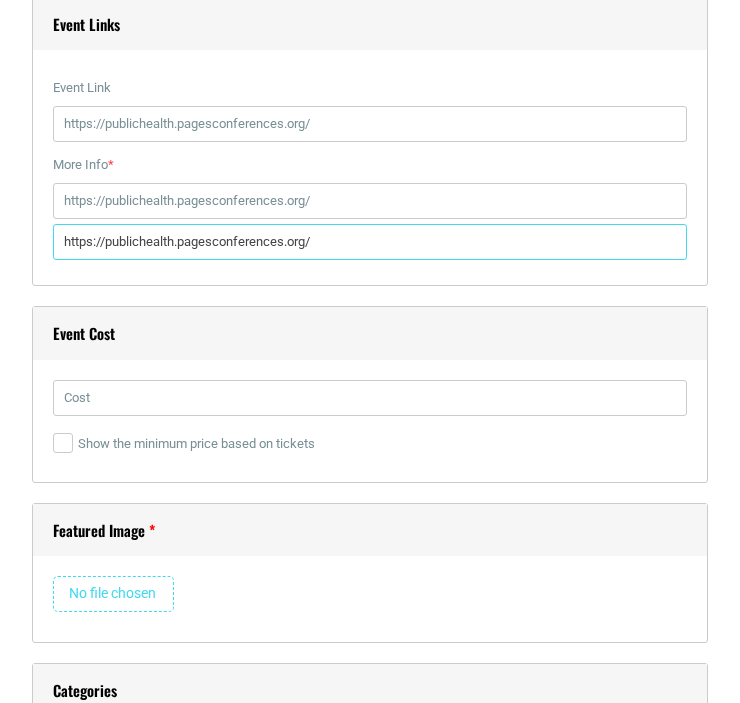 scroll, scrollTop: 4173, scrollLeft: 0, axis: vertical 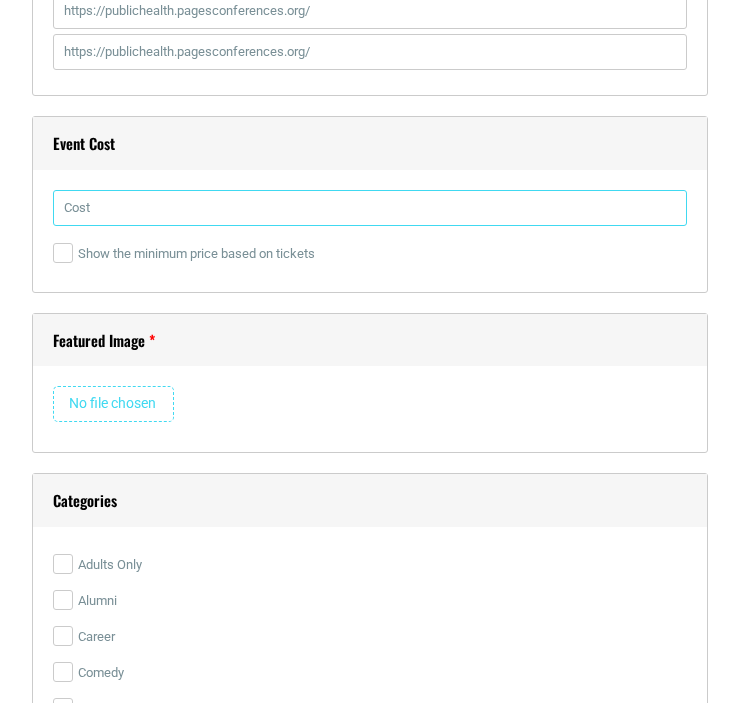 click at bounding box center [370, 208] 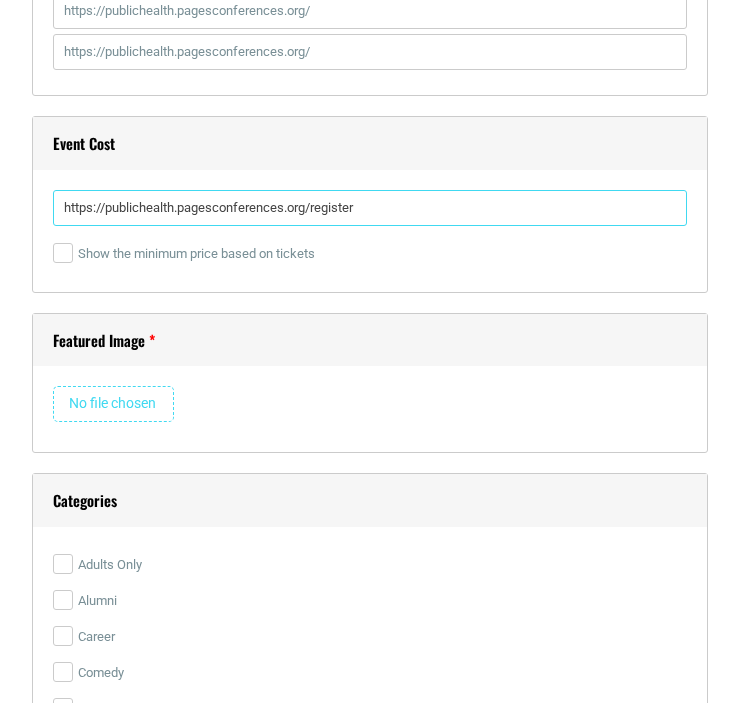 type on "https://publichealth.pagesconferences.org/register" 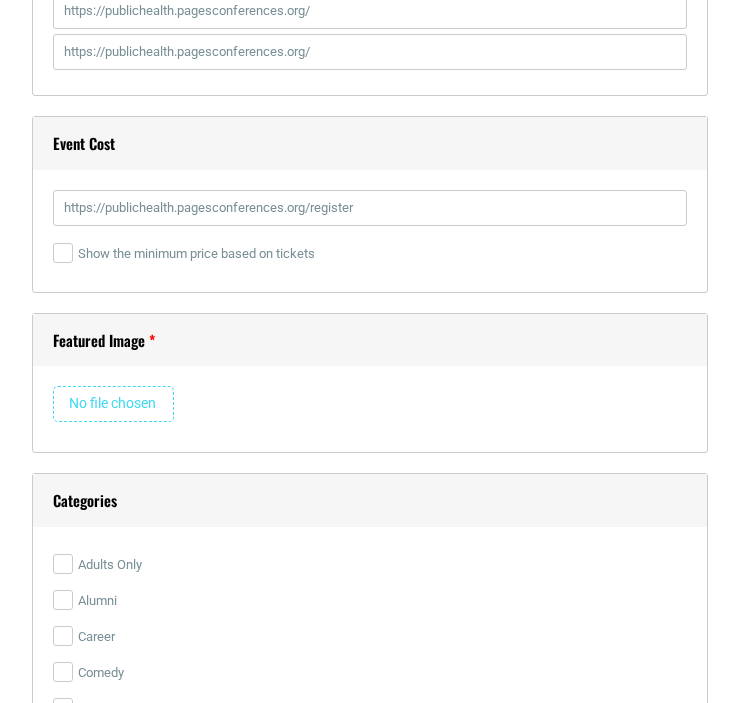 click at bounding box center (113, 404) 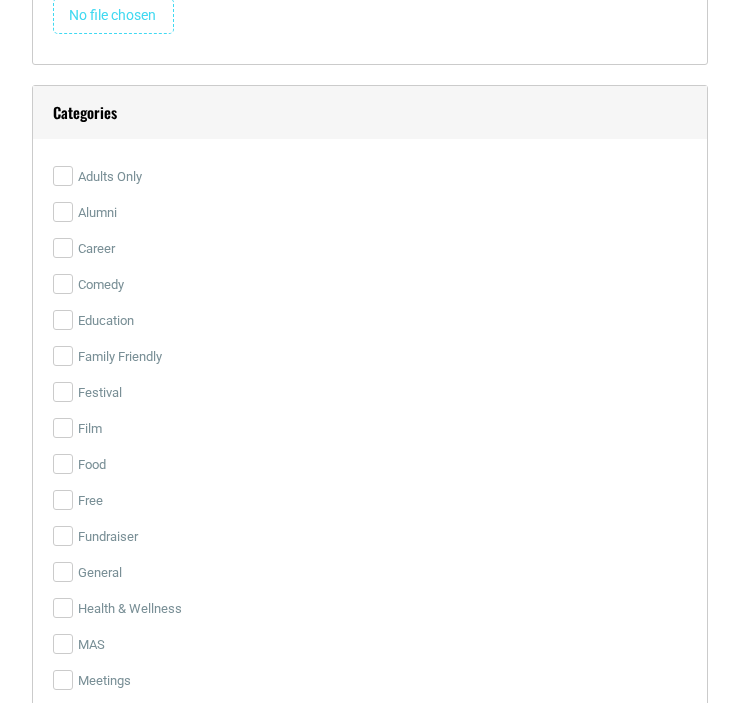 scroll, scrollTop: 4591, scrollLeft: 0, axis: vertical 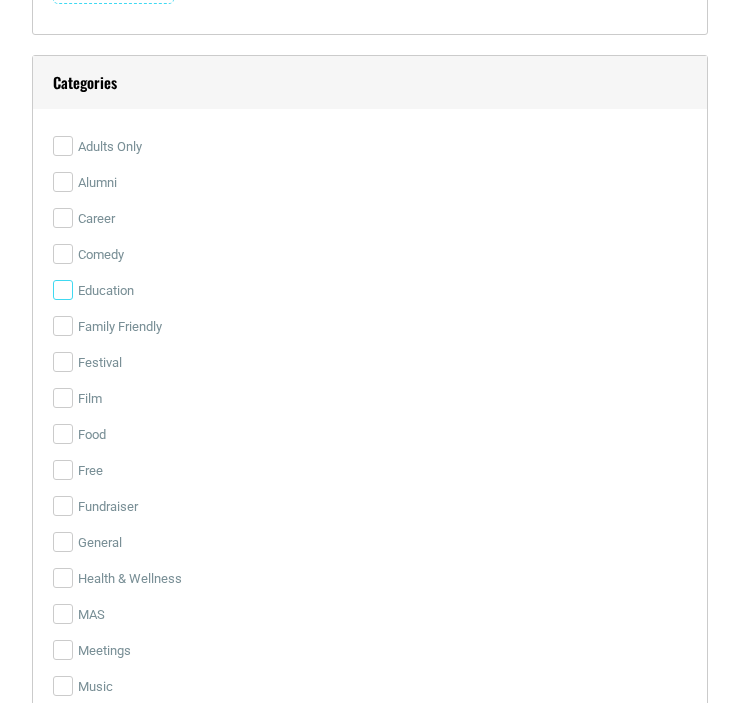 click on "Education" at bounding box center (63, 290) 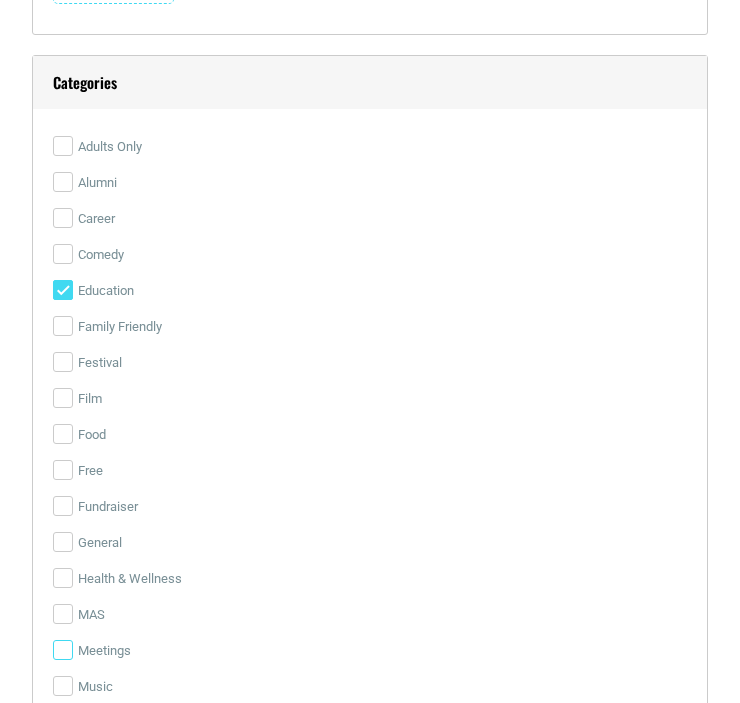 click on "Meetings" at bounding box center (63, 650) 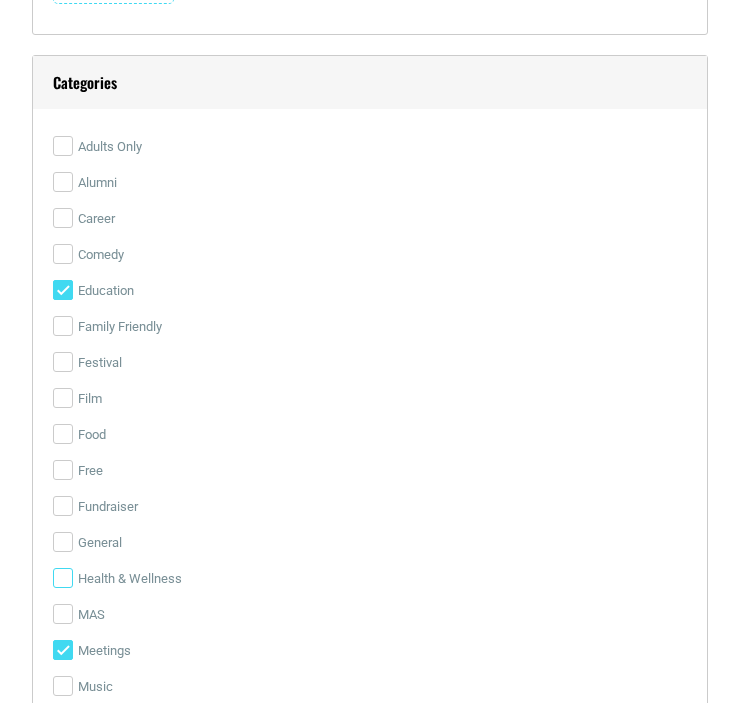 click on "Health & Wellness" at bounding box center (63, 578) 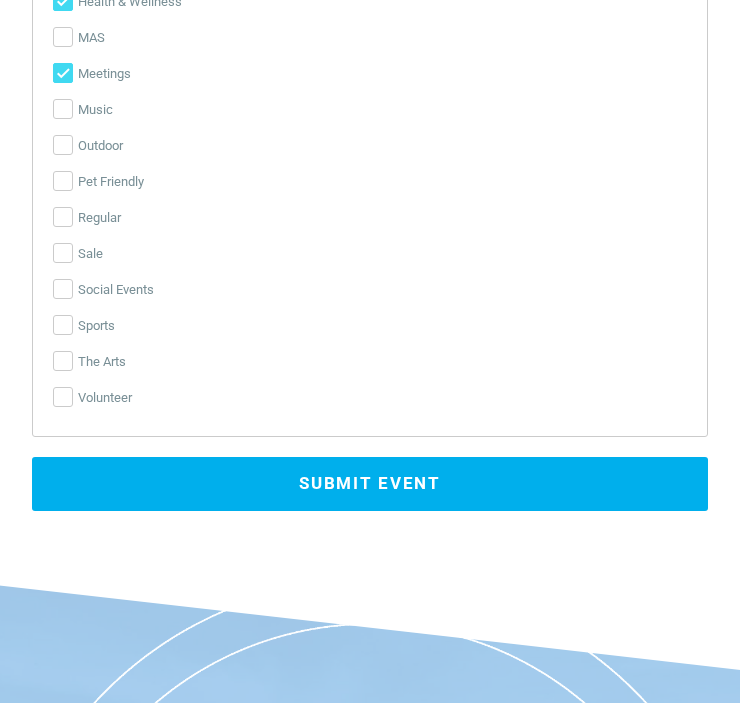 scroll, scrollTop: 5251, scrollLeft: 0, axis: vertical 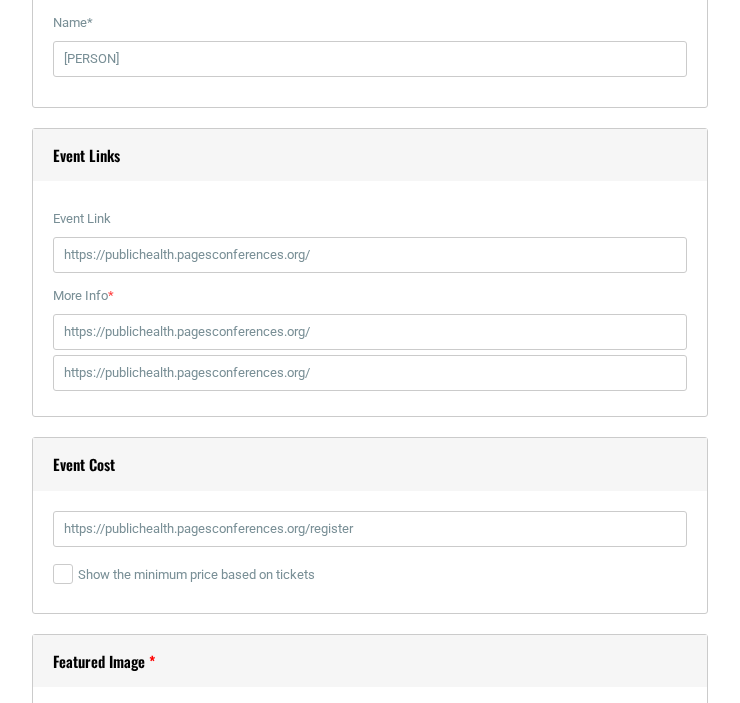 type 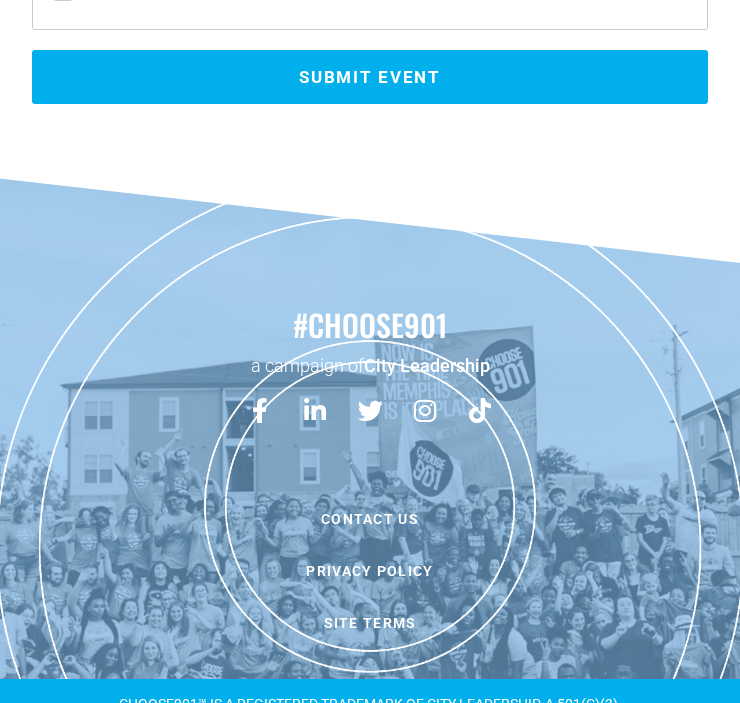 scroll, scrollTop: 5753, scrollLeft: 0, axis: vertical 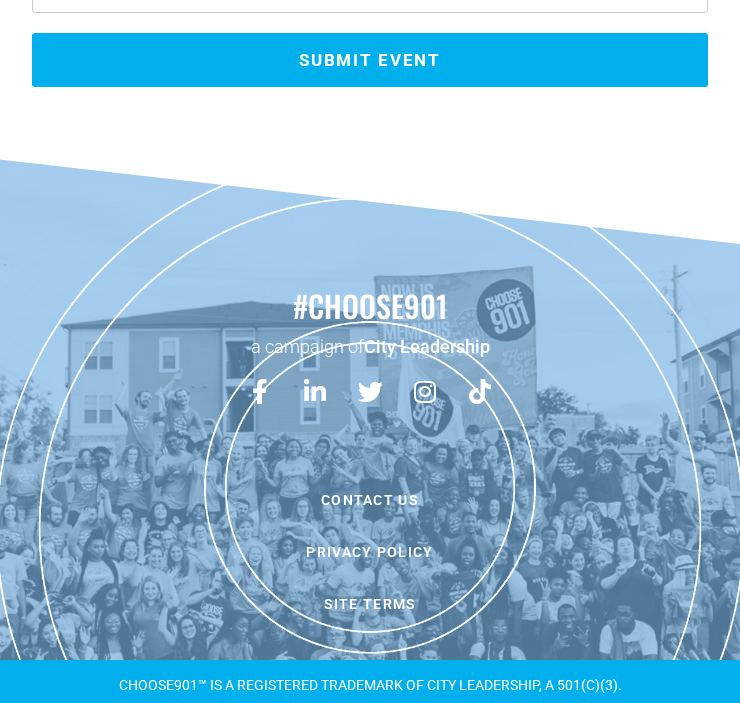 click on "Submit Event" at bounding box center (370, 60) 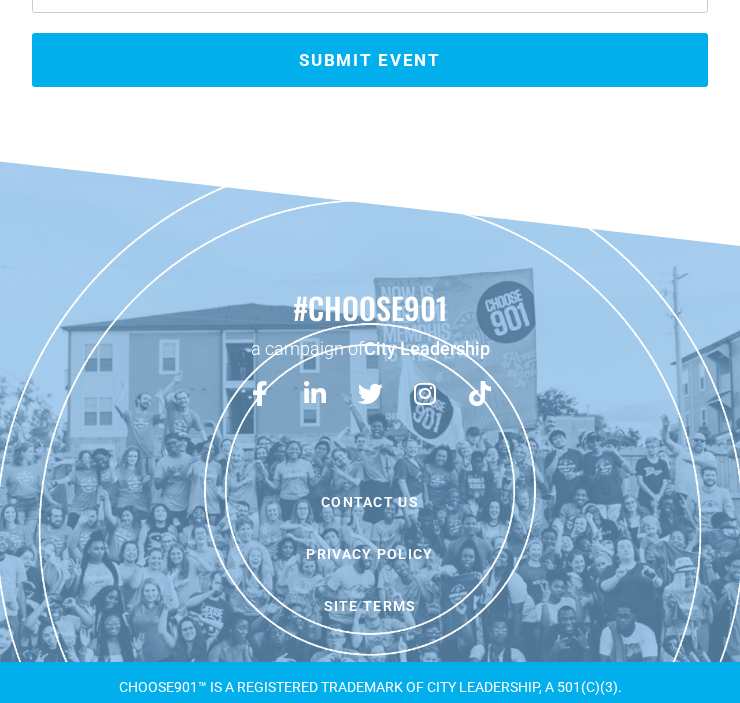 click on "Title  *
International Conference on Public Health and Health Care System
Start Date
[DATE]
[NUMBER]
[NUMBER]
[NUMBER]
[NUMBER]
[NUMBER]
[NUMBER] [NUMBER]" at bounding box center (370, -2534) 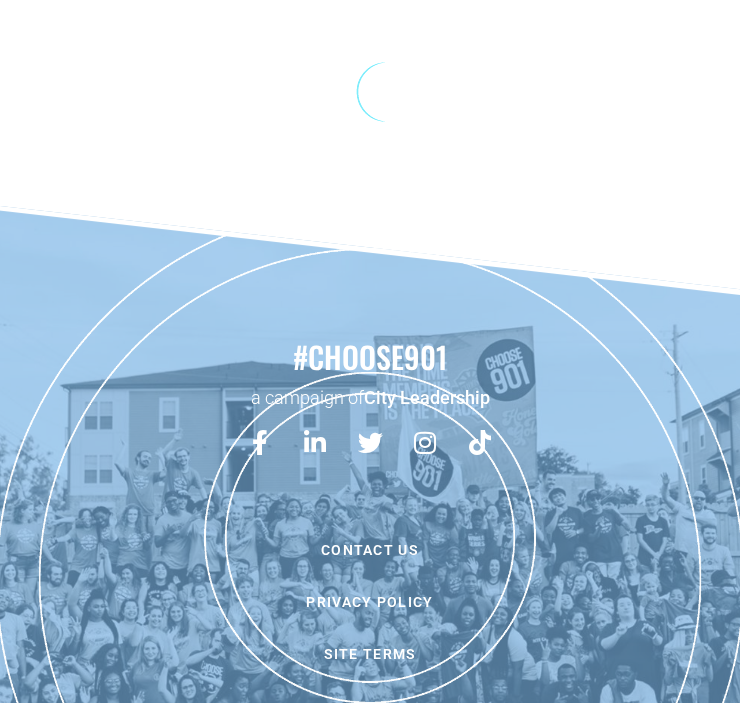 scroll, scrollTop: 54, scrollLeft: 0, axis: vertical 